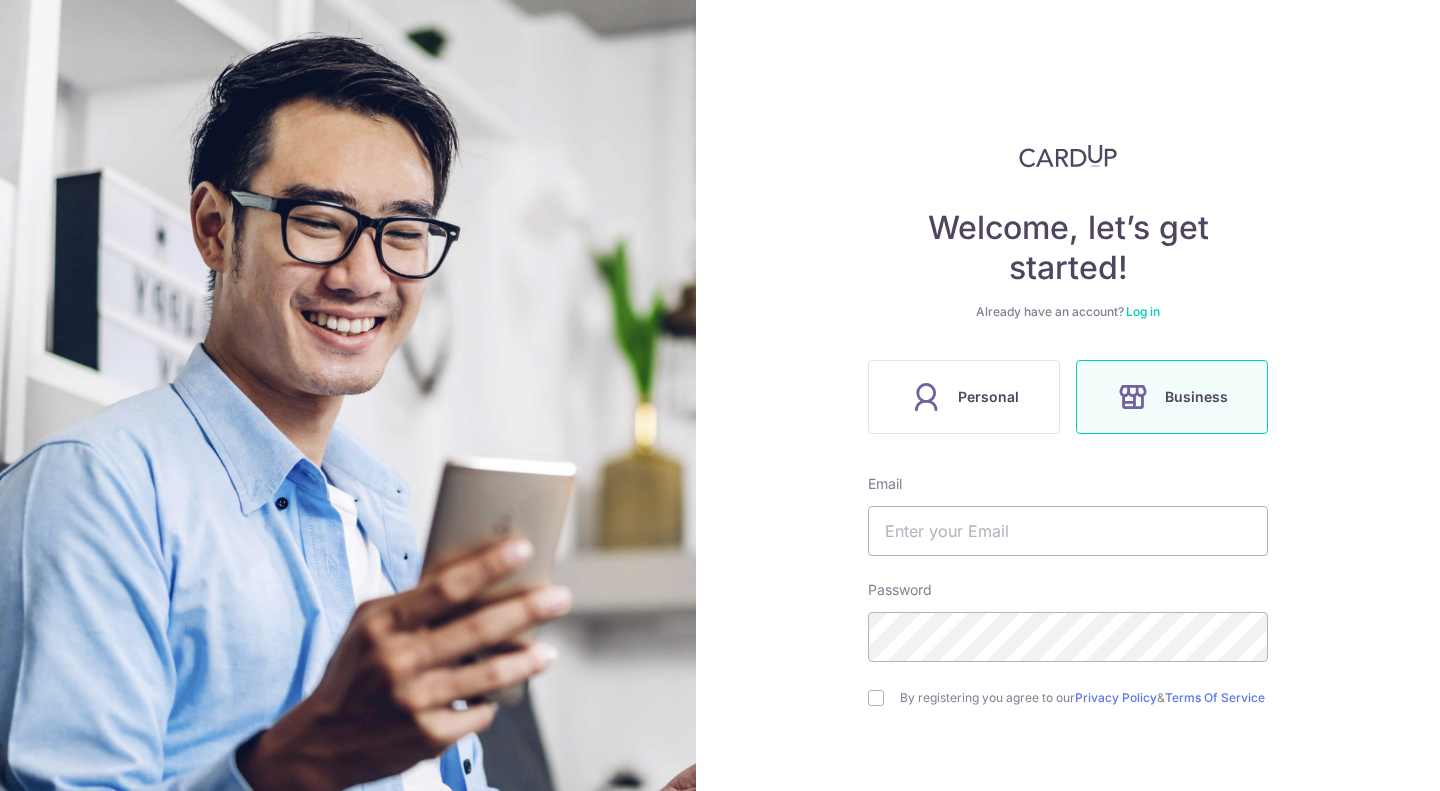 scroll, scrollTop: 0, scrollLeft: 0, axis: both 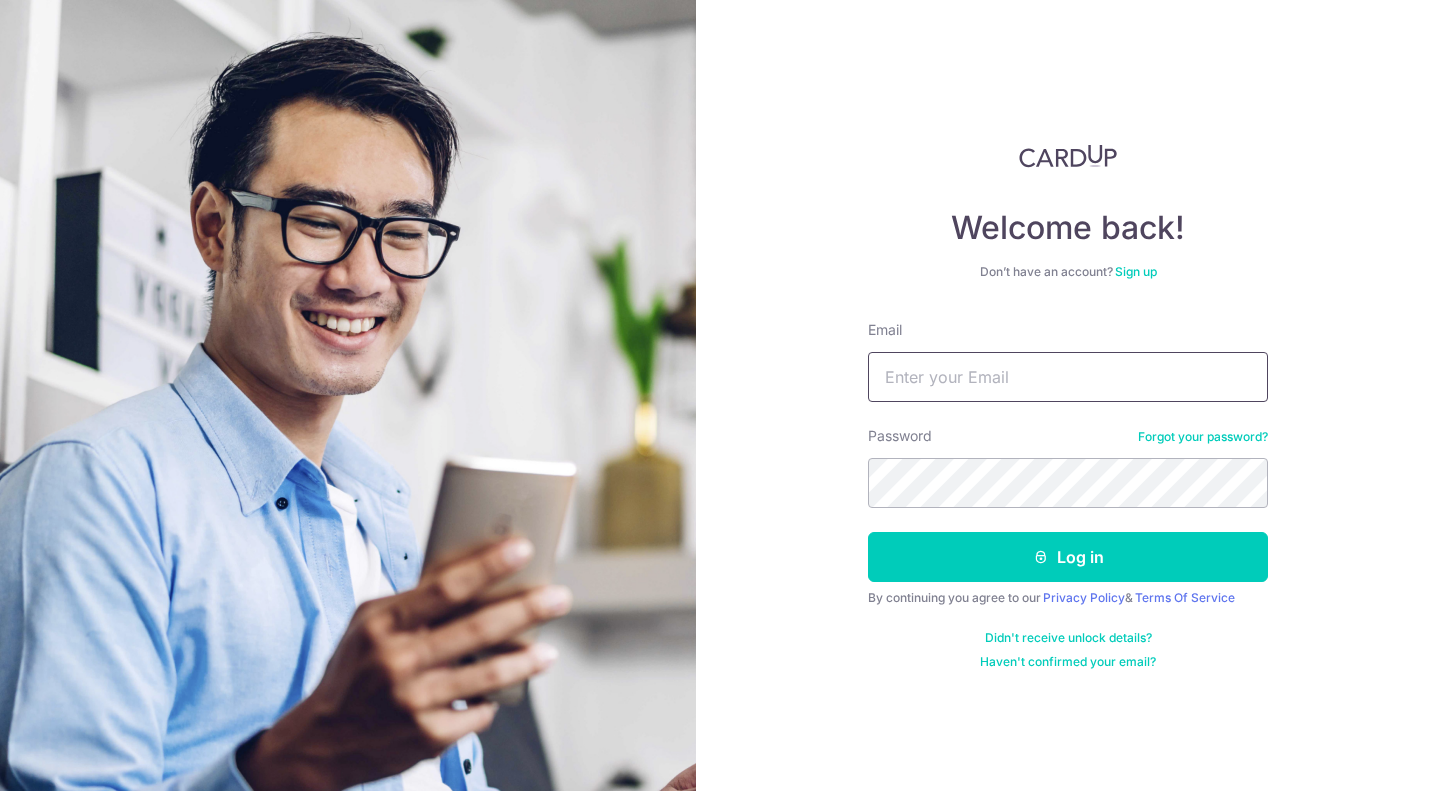click on "Email" at bounding box center (1068, 377) 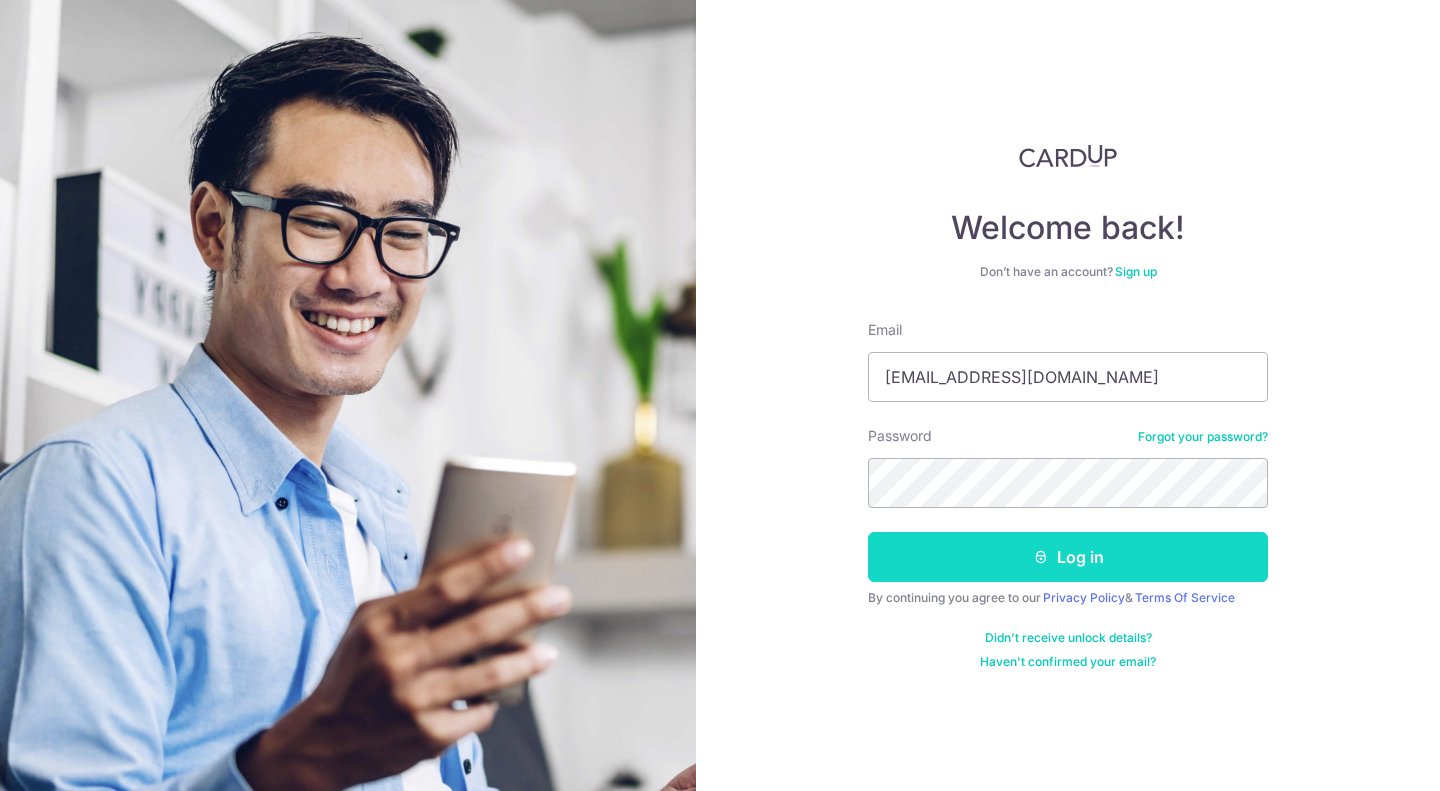 click on "Log in" at bounding box center (1068, 557) 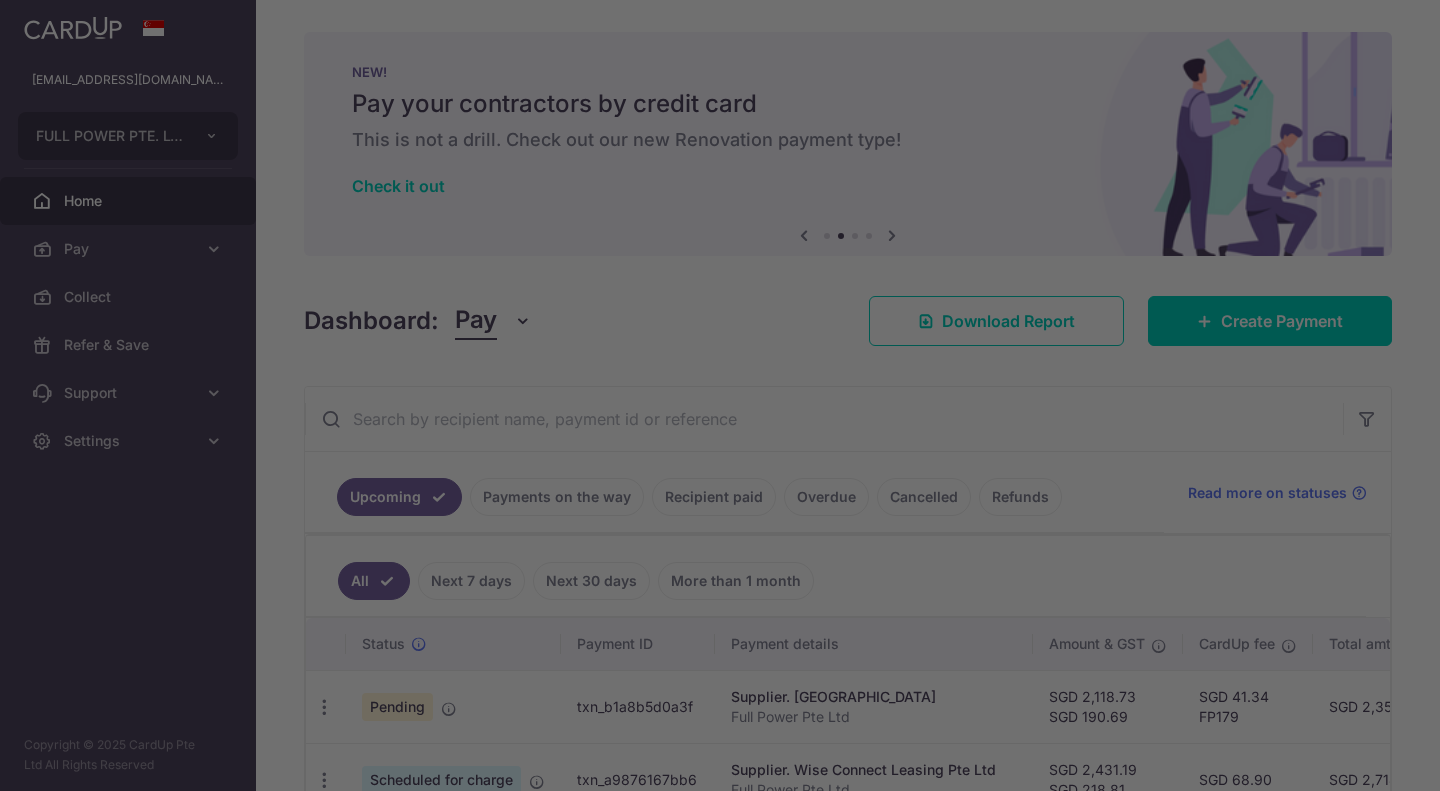 scroll, scrollTop: 0, scrollLeft: 0, axis: both 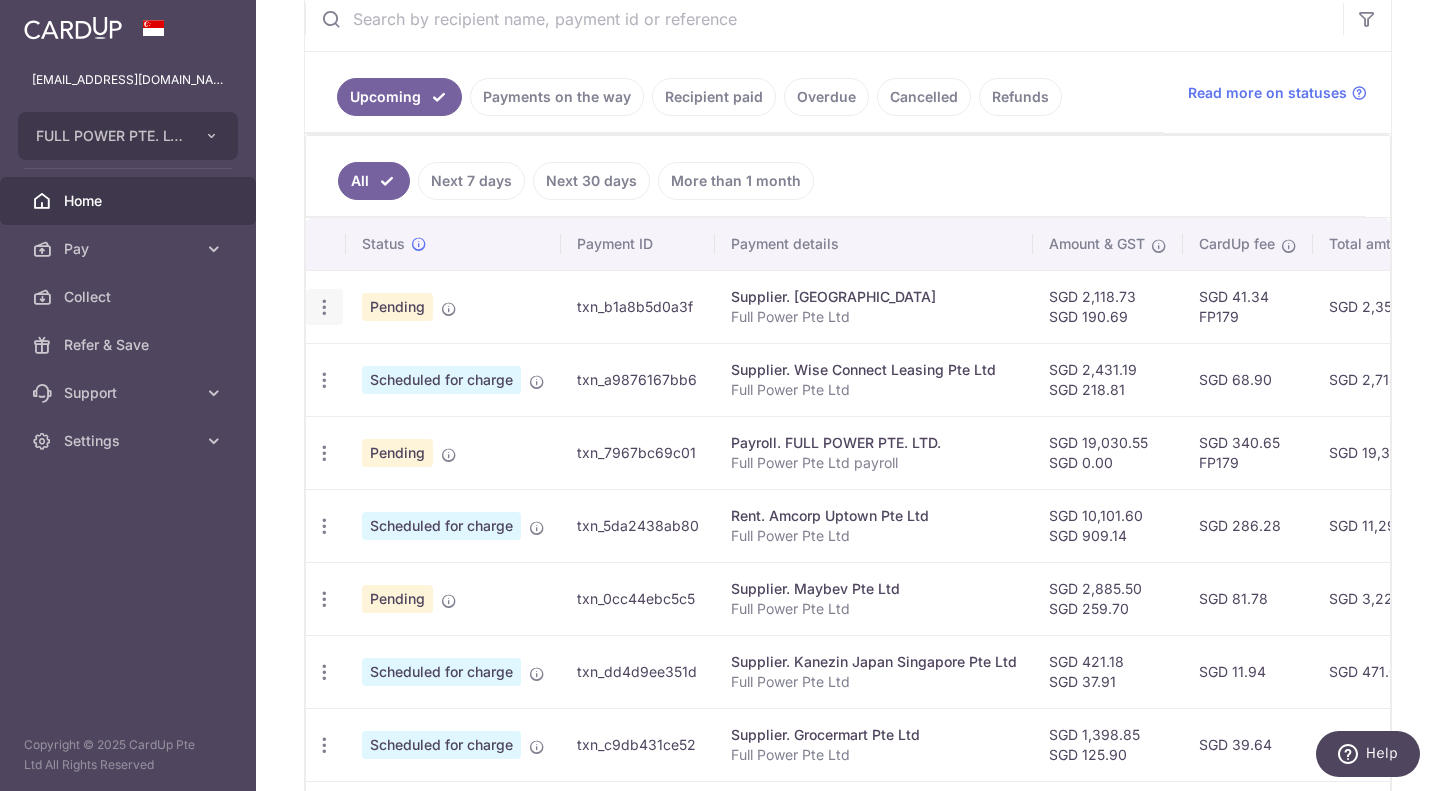 click at bounding box center [324, 307] 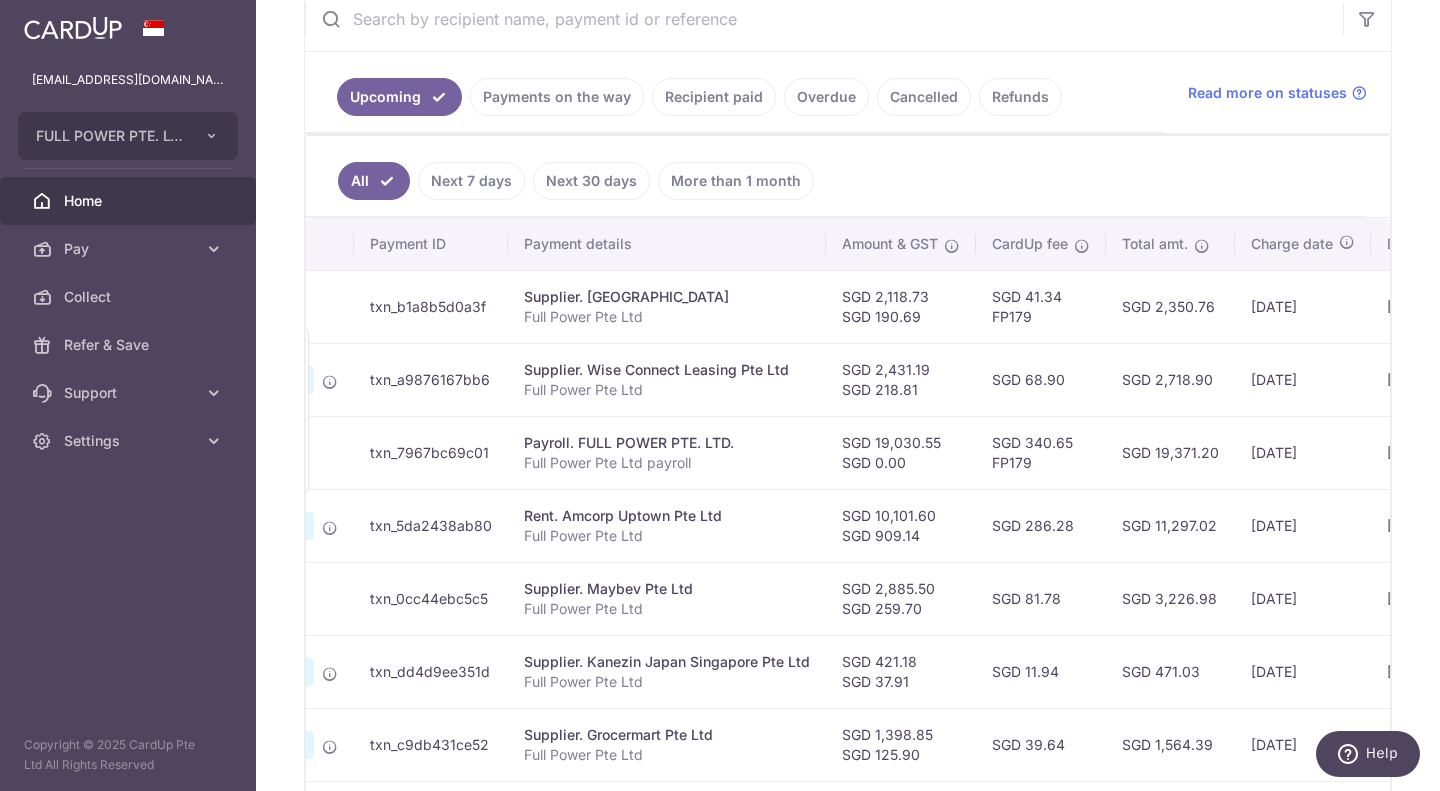 scroll, scrollTop: 0, scrollLeft: 208, axis: horizontal 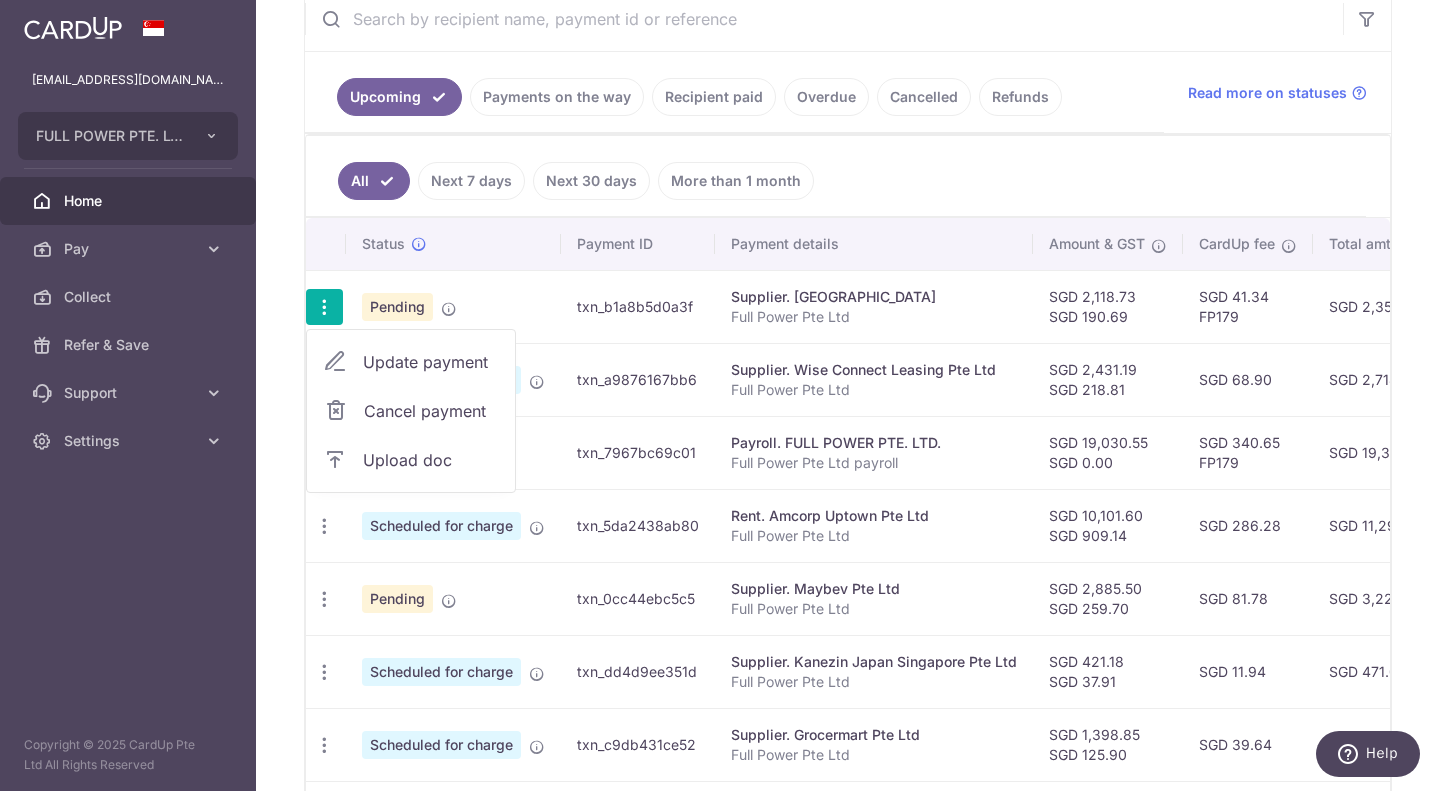 click on "Update payment" at bounding box center (431, 362) 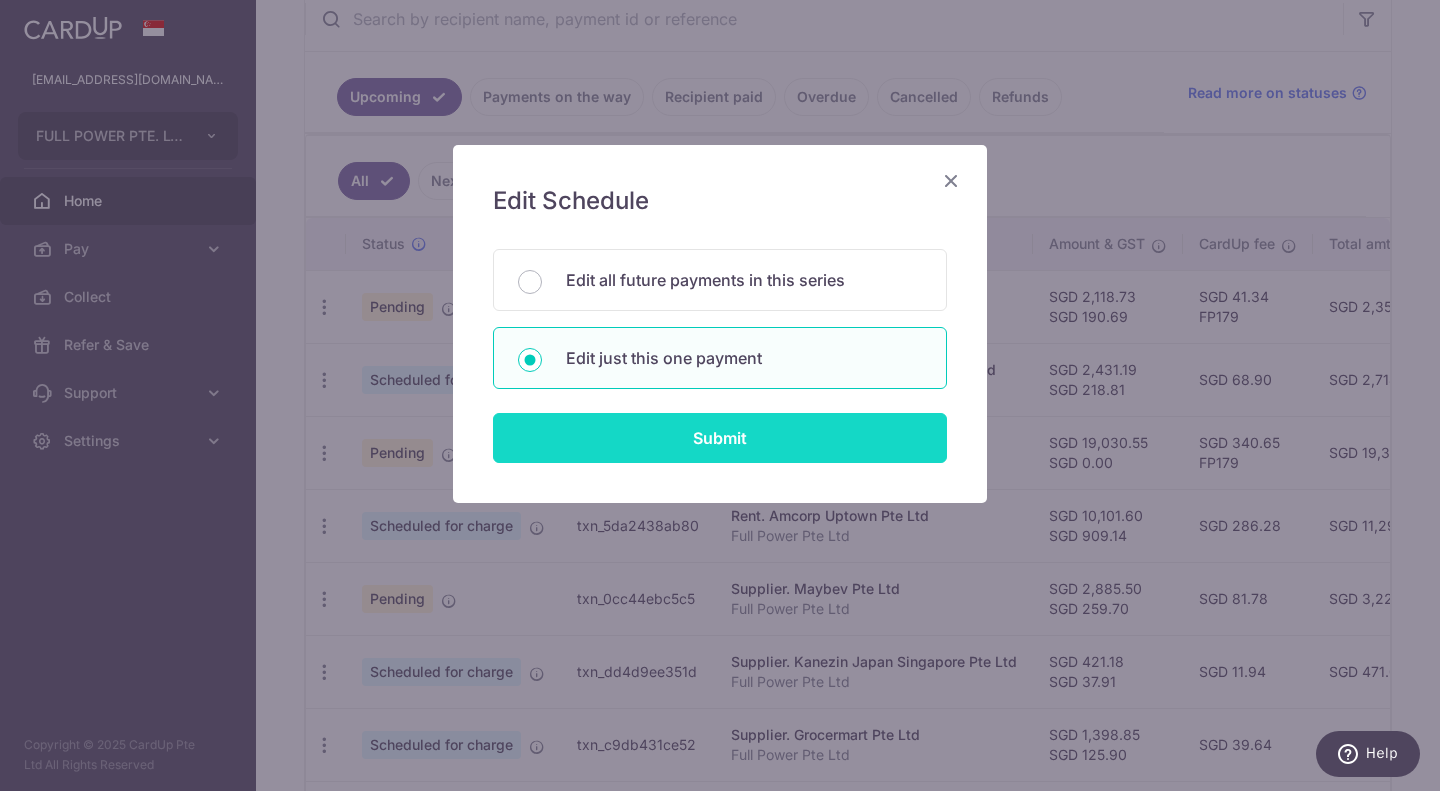 click on "Submit" at bounding box center (720, 438) 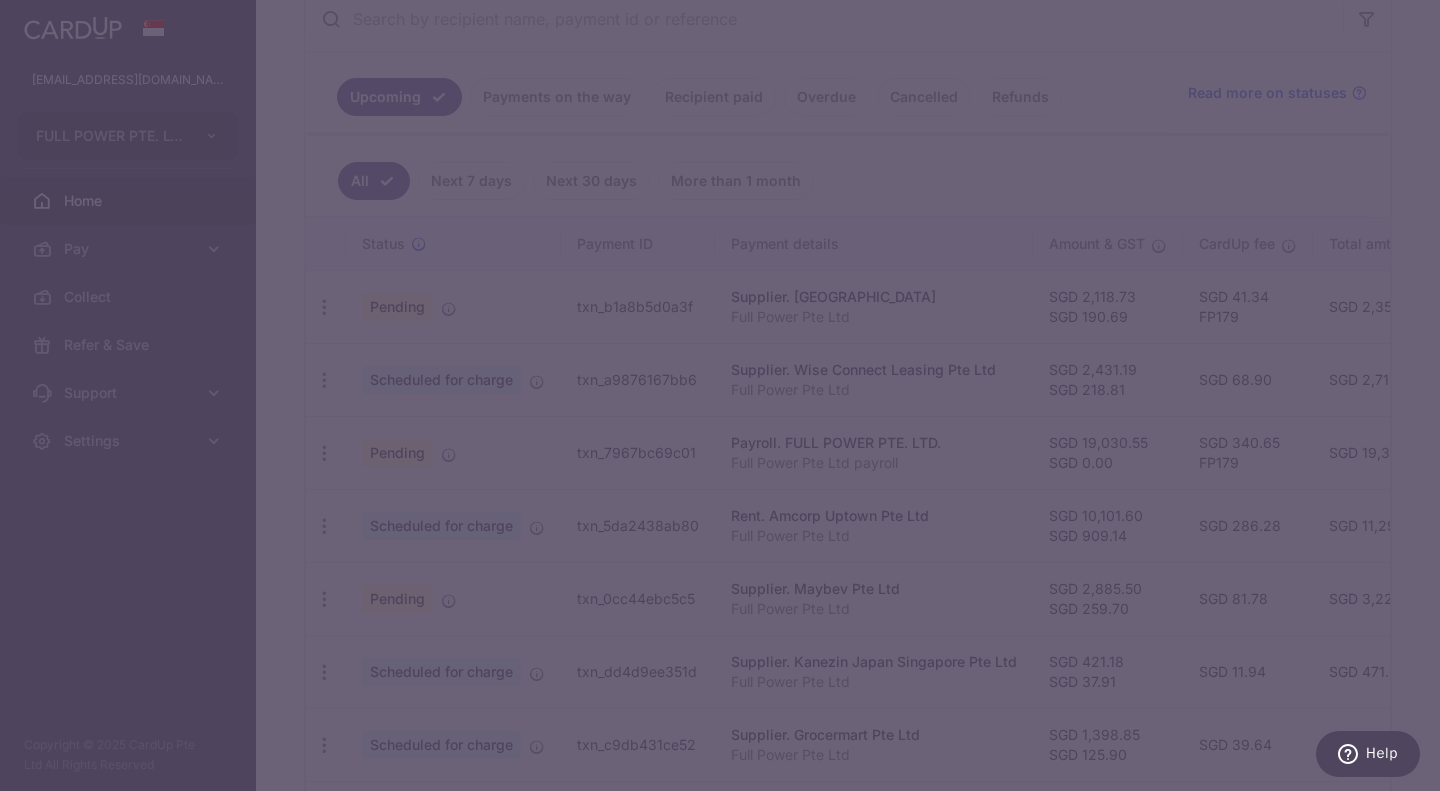type on "2,118.73" 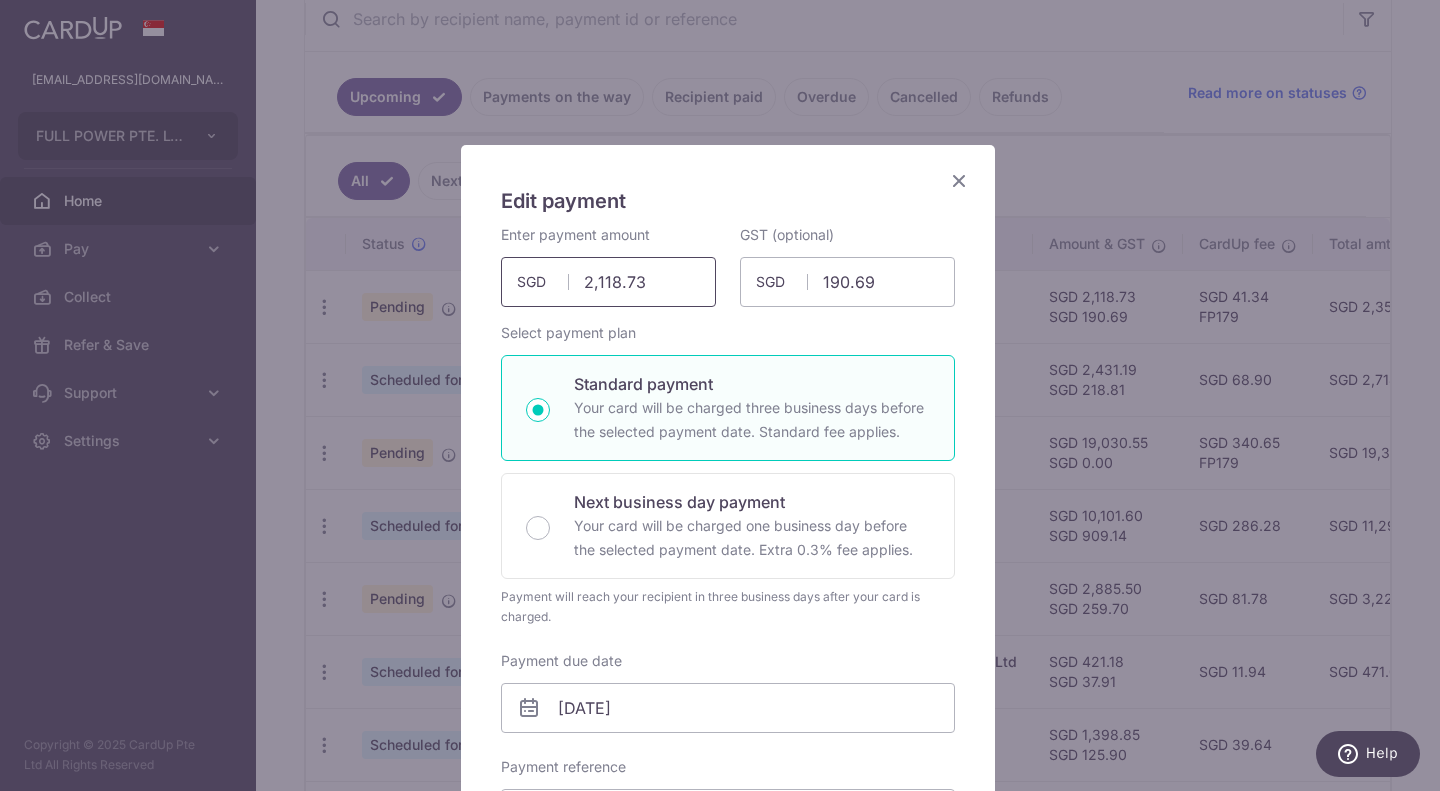 drag, startPoint x: 681, startPoint y: 281, endPoint x: 537, endPoint y: 278, distance: 144.03125 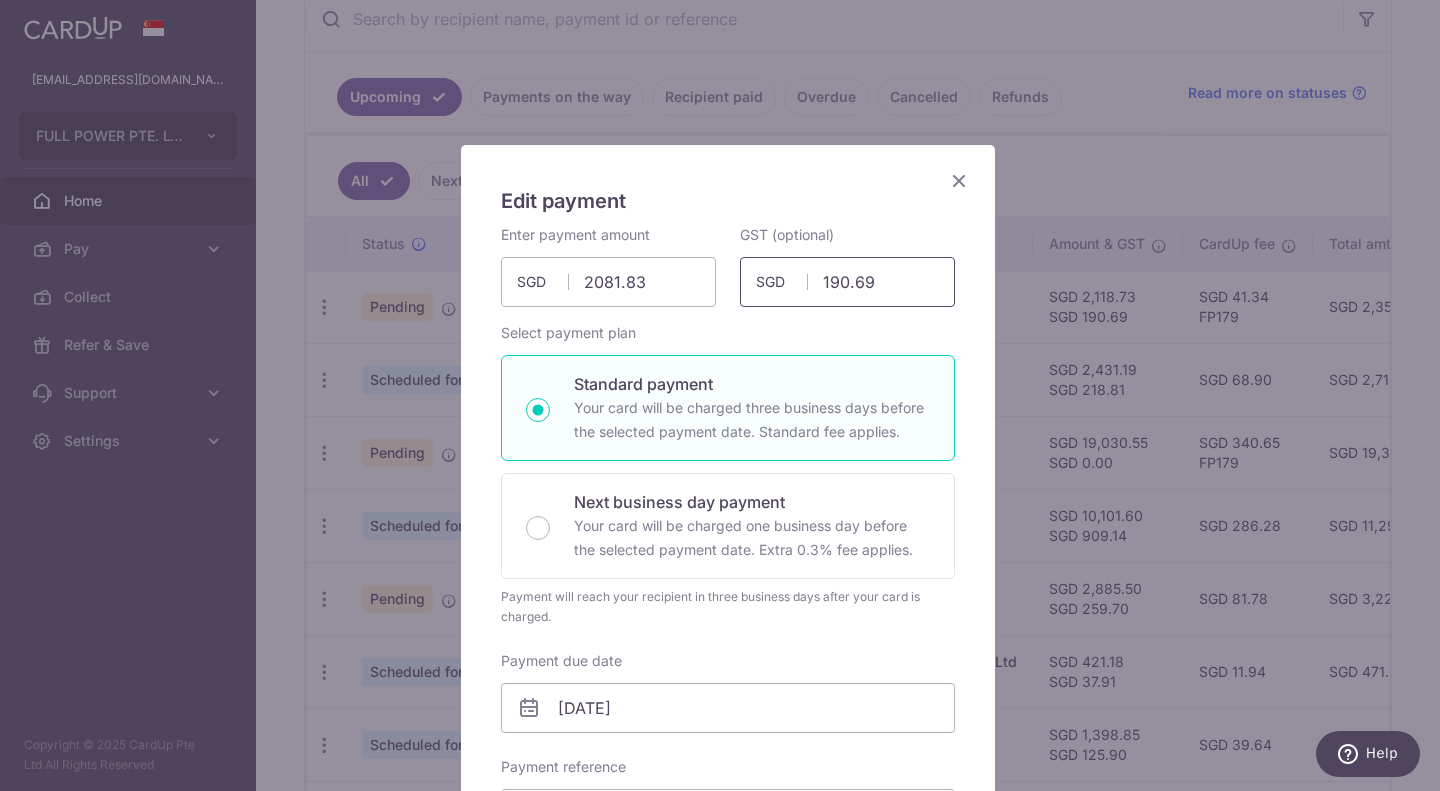 type on "2,081.83" 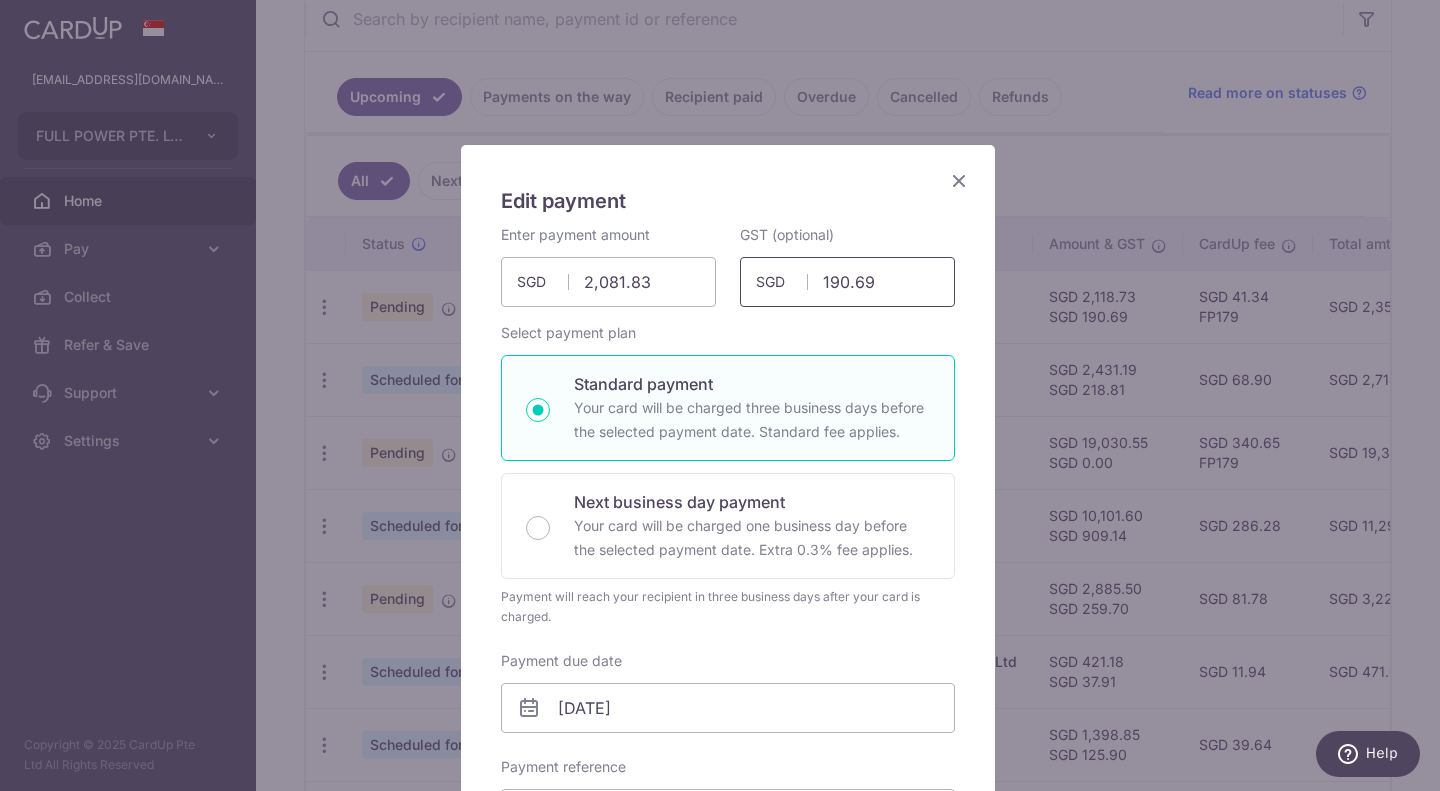 drag, startPoint x: 895, startPoint y: 278, endPoint x: 740, endPoint y: 252, distance: 157.16551 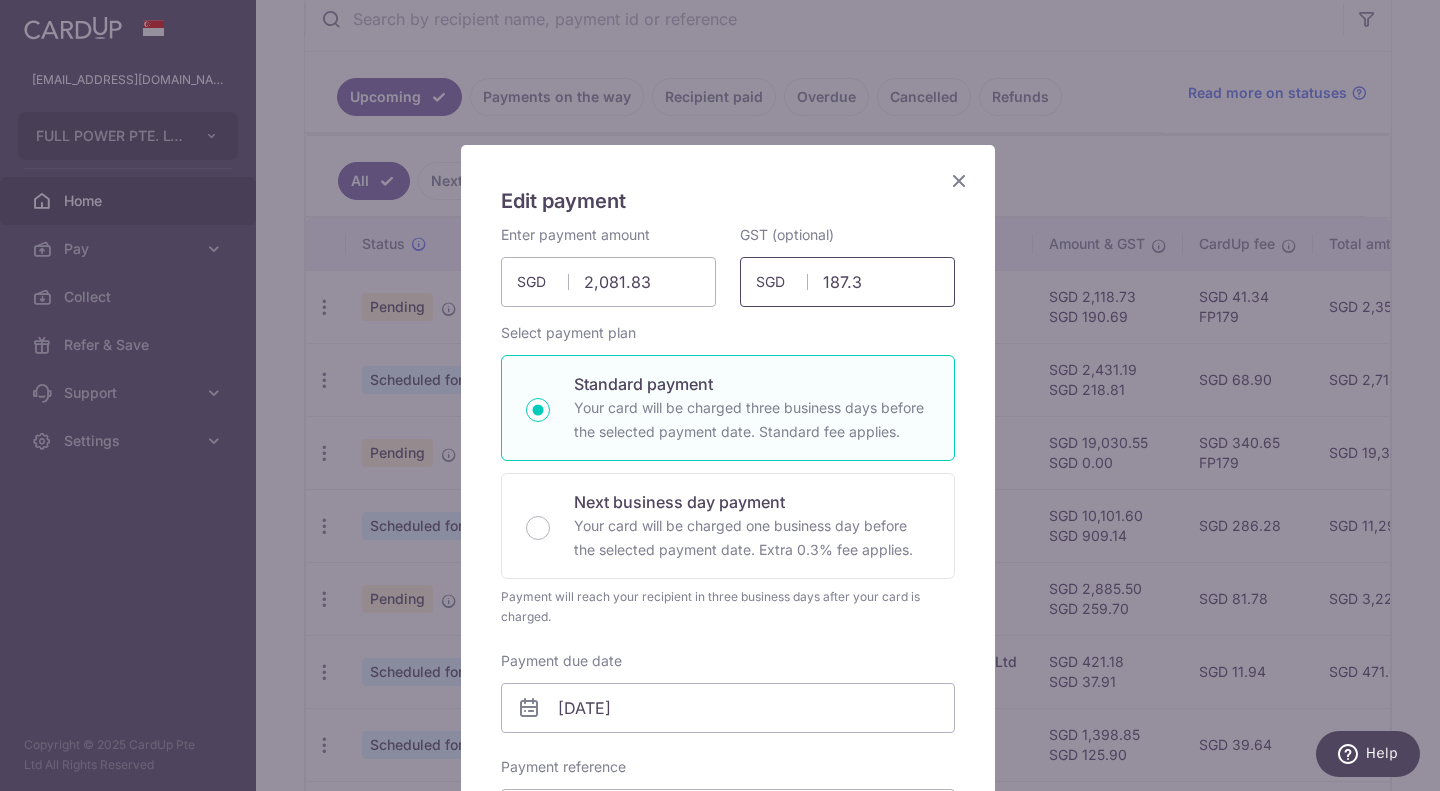 type on "187.37" 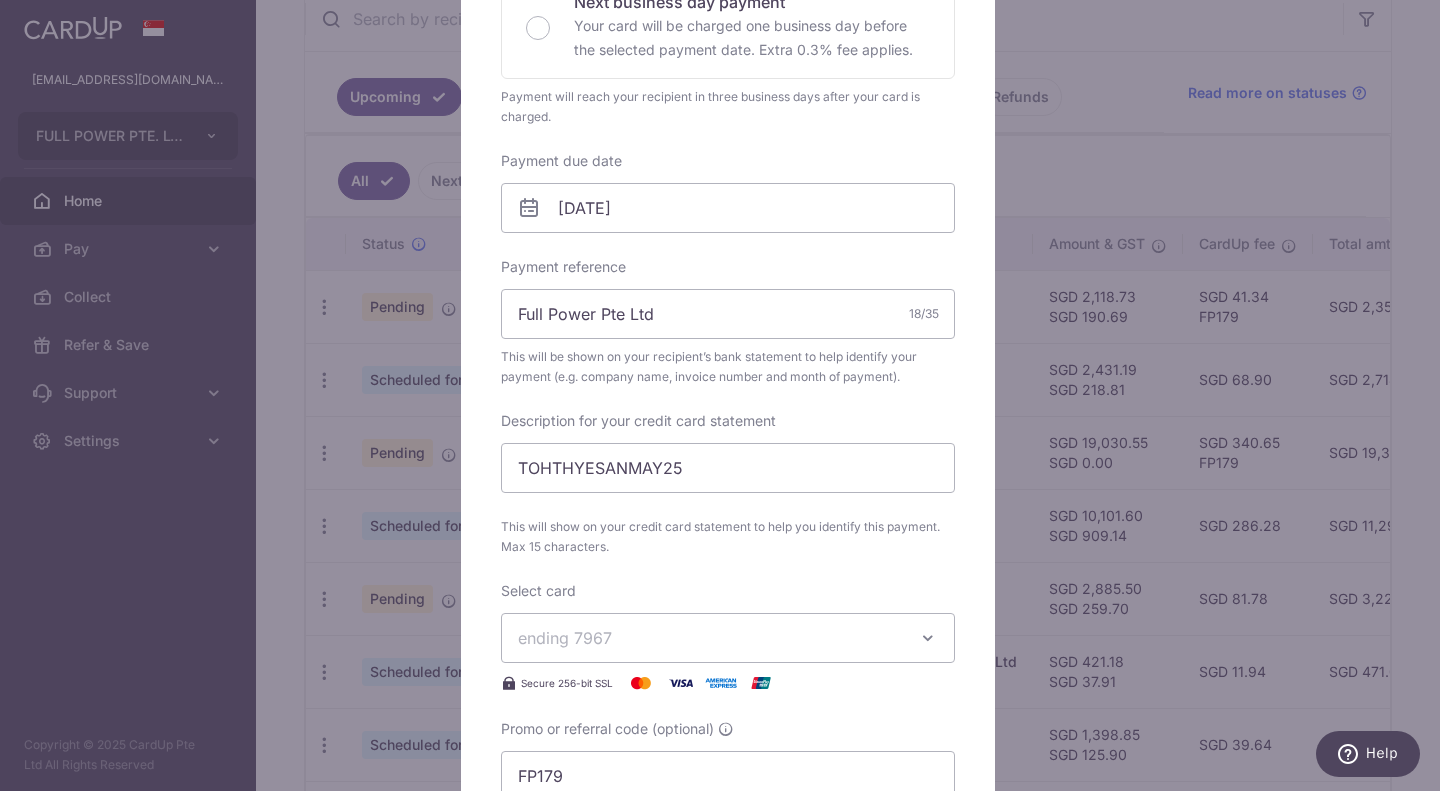 scroll, scrollTop: 700, scrollLeft: 0, axis: vertical 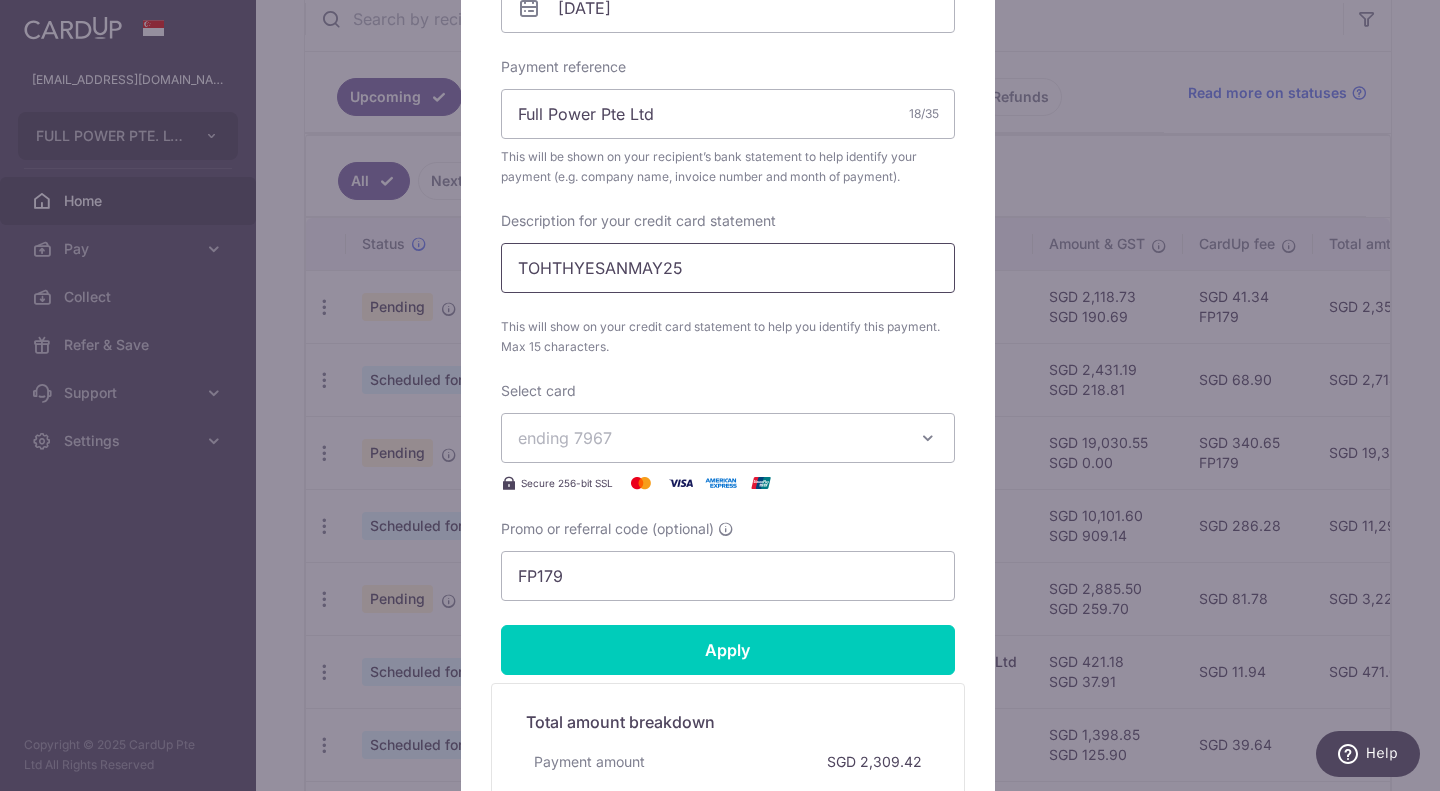 drag, startPoint x: 655, startPoint y: 260, endPoint x: 621, endPoint y: 272, distance: 36.05551 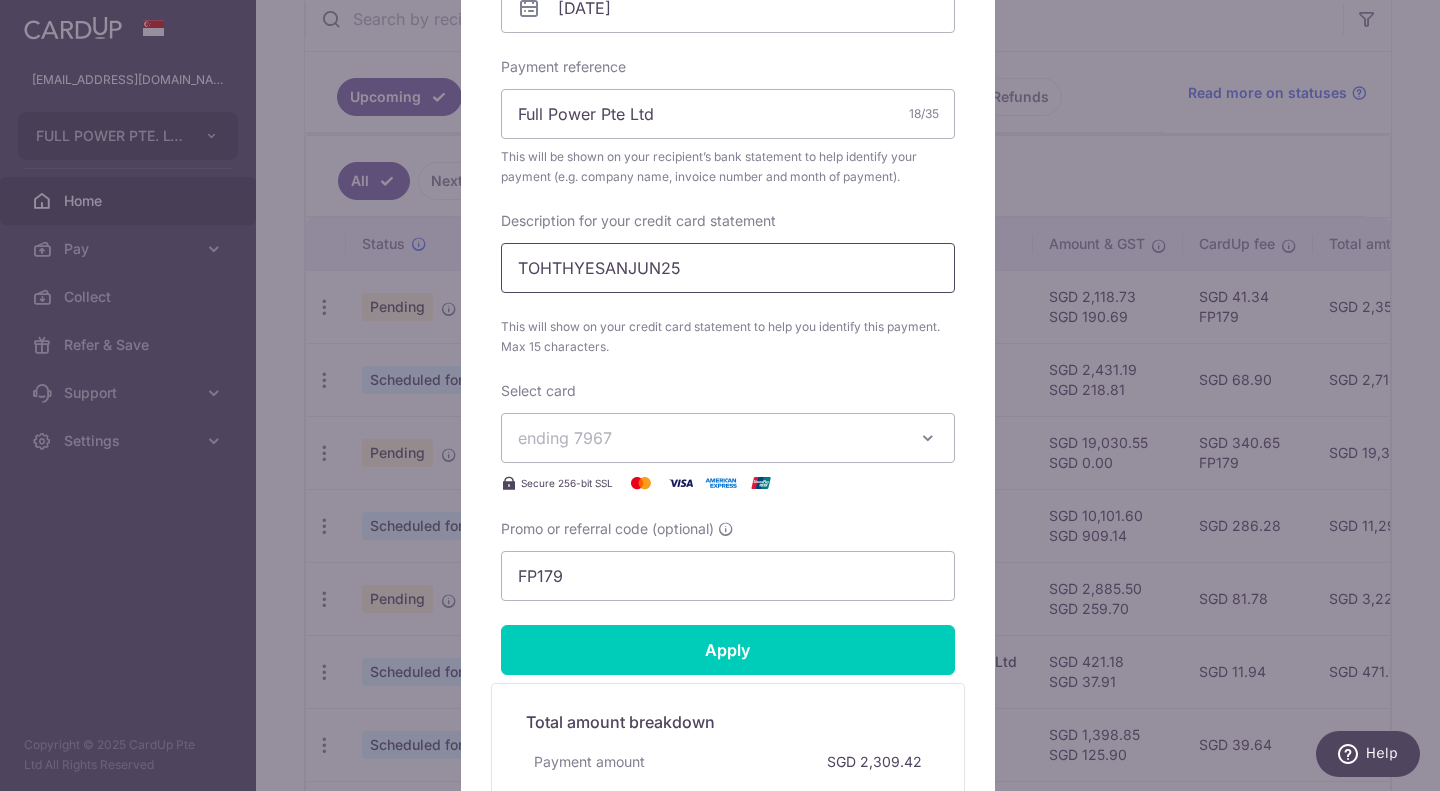 scroll, scrollTop: 1000, scrollLeft: 0, axis: vertical 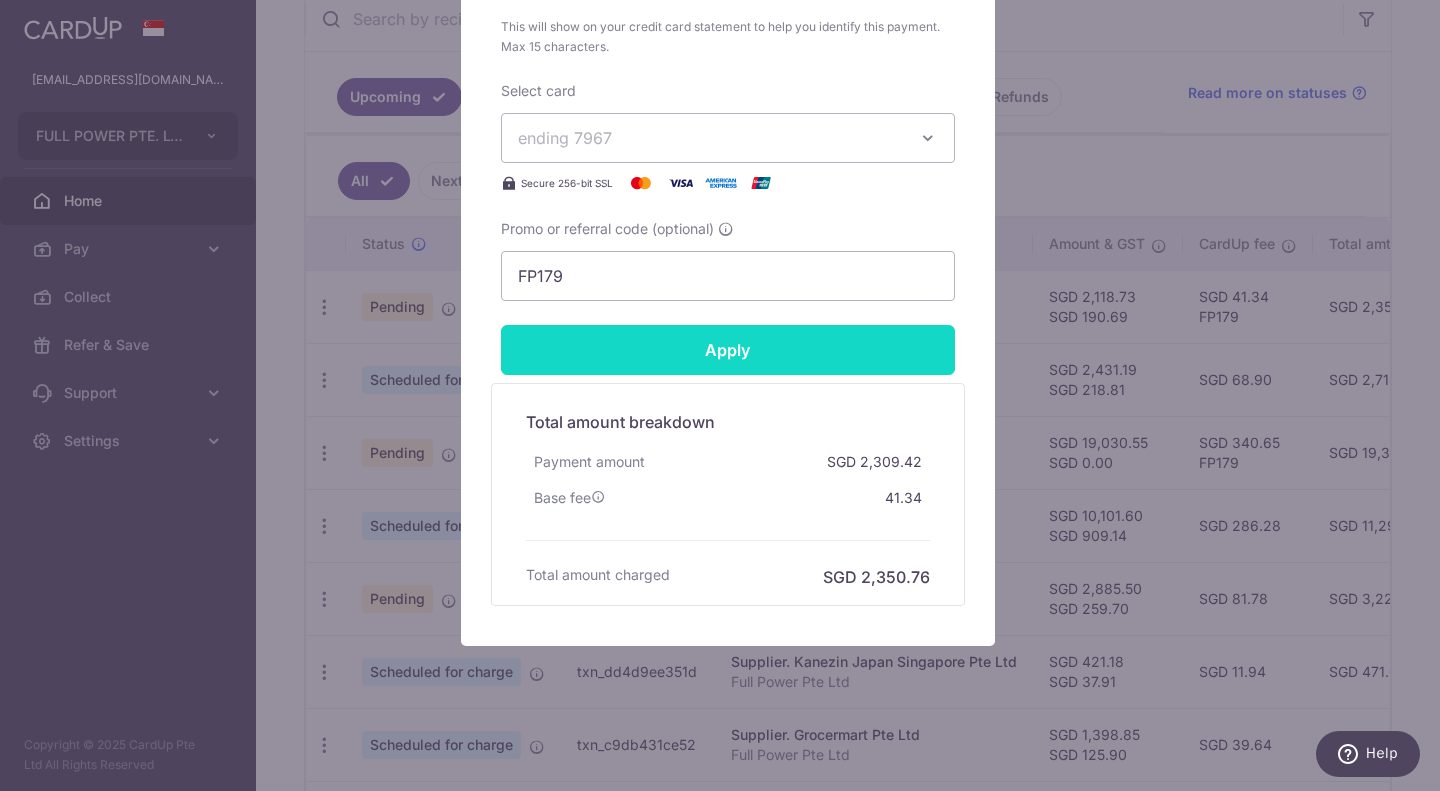 type on "TOHTHYESANJUN25" 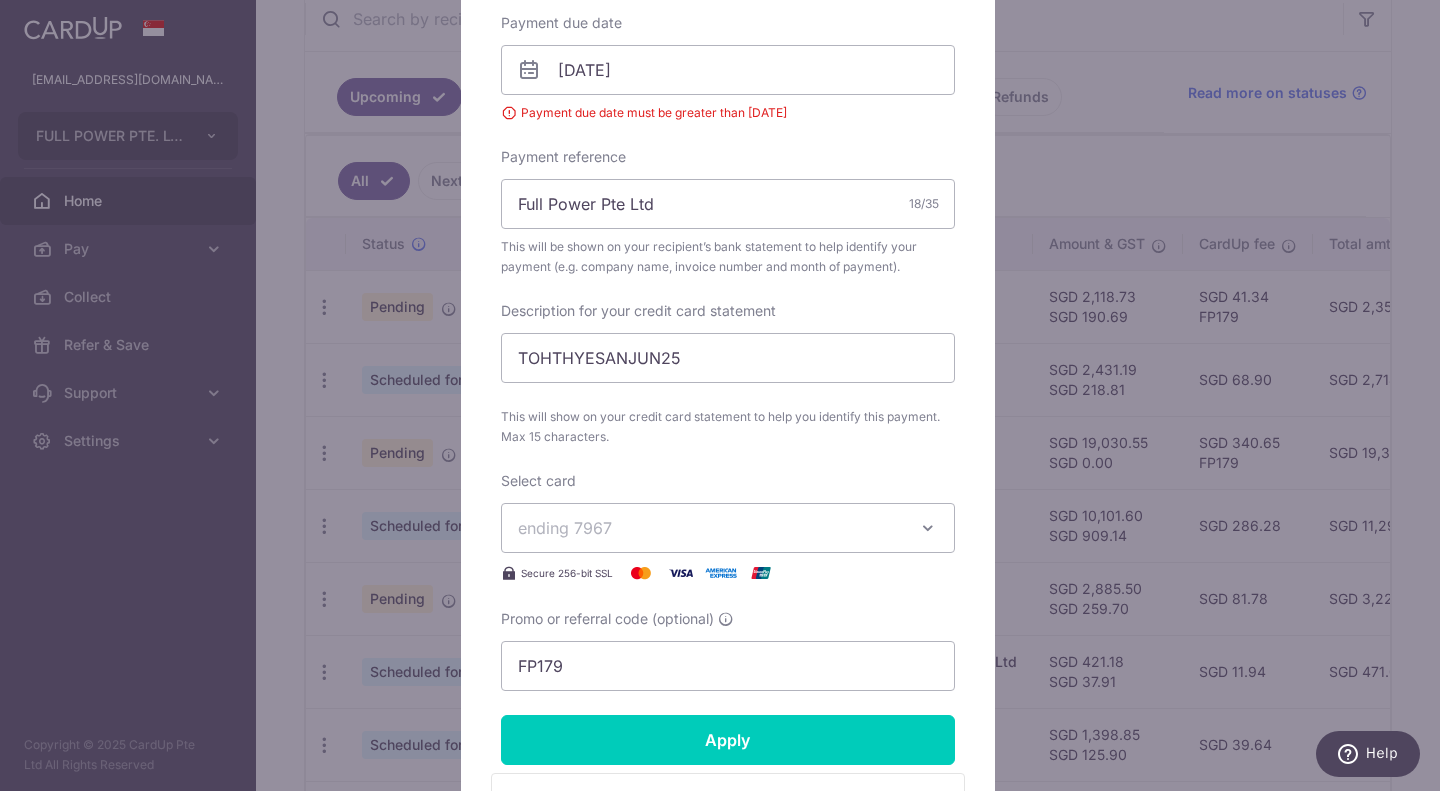 scroll, scrollTop: 528, scrollLeft: 0, axis: vertical 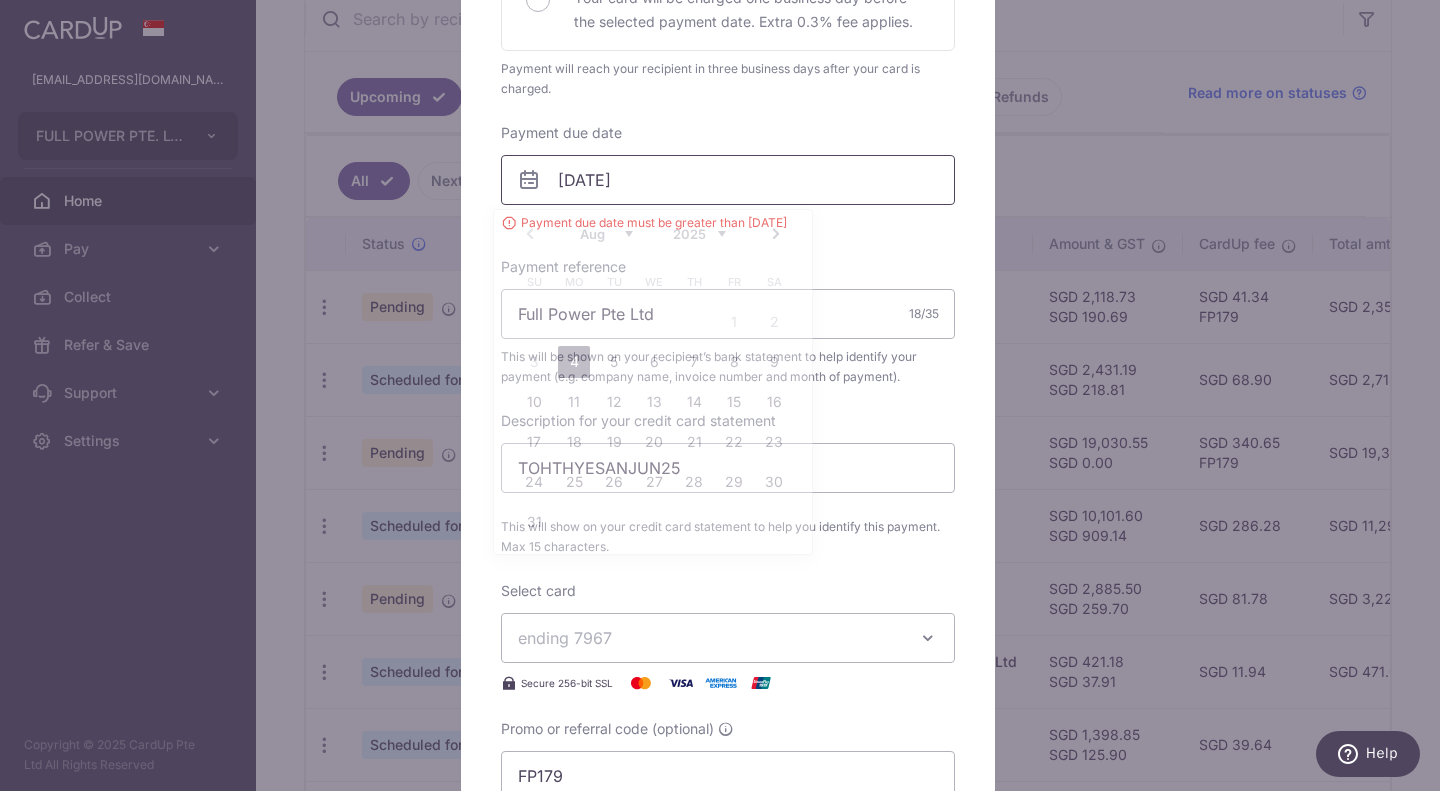 click on "[DATE]" at bounding box center [728, 180] 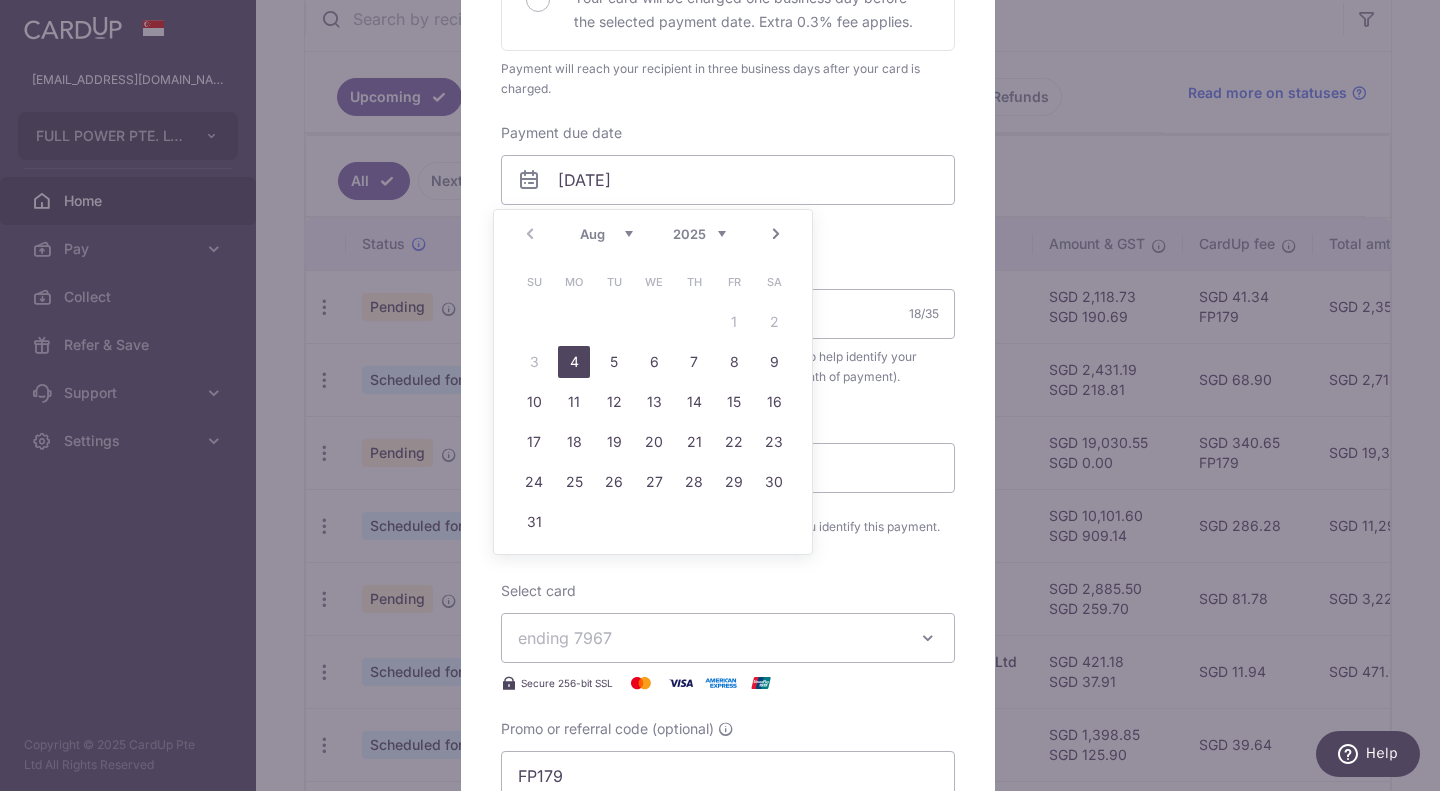 click on "4" at bounding box center [574, 362] 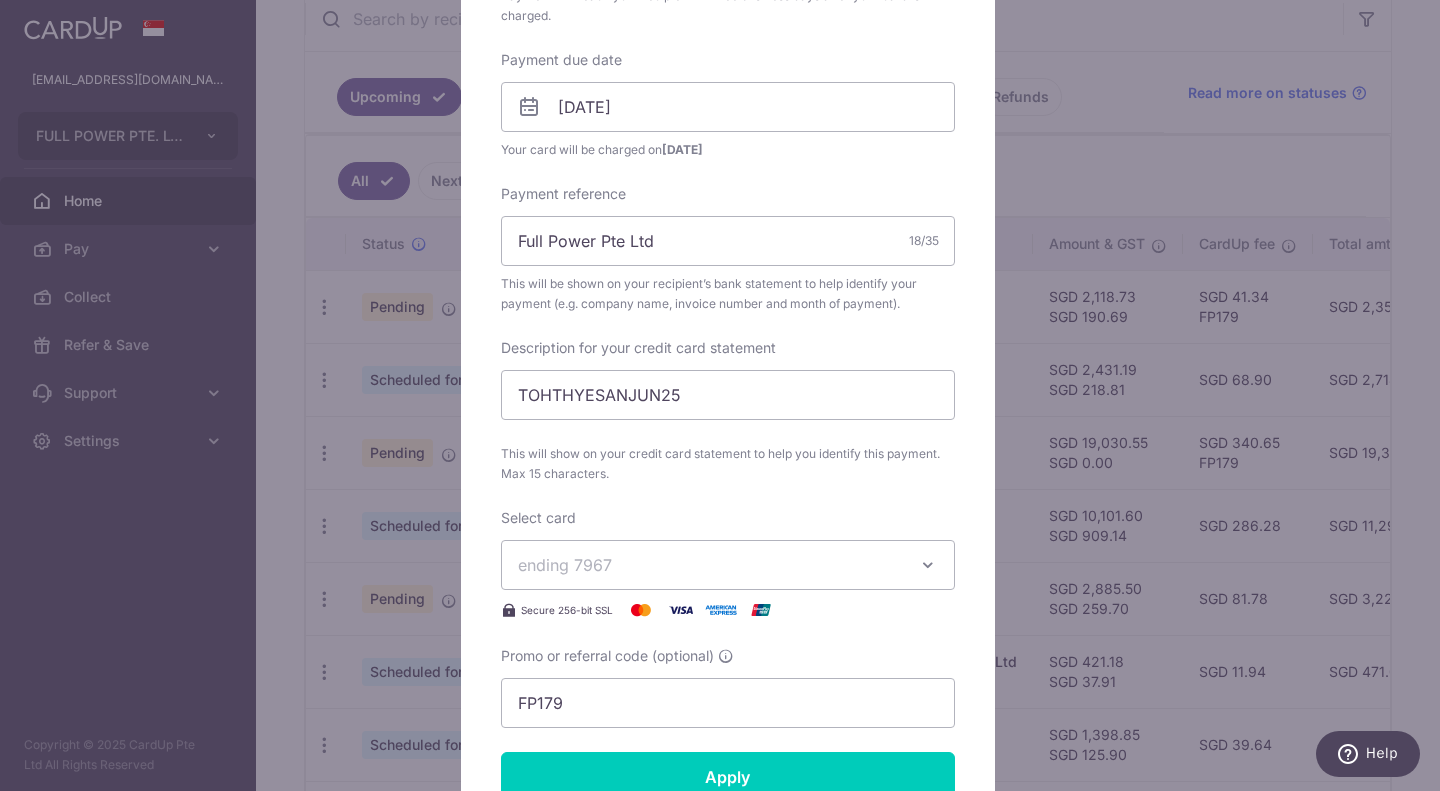scroll, scrollTop: 428, scrollLeft: 0, axis: vertical 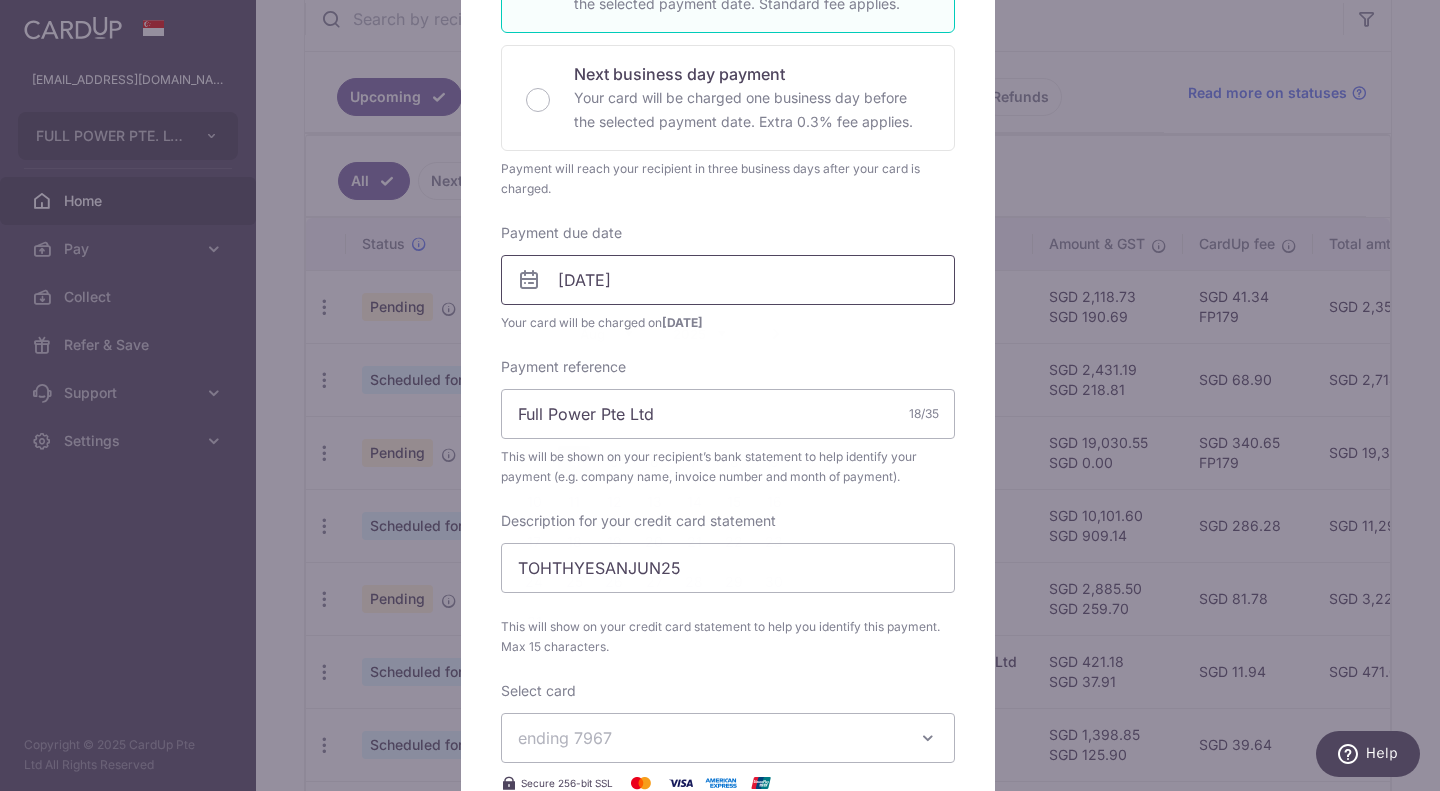 click on "[DATE]" at bounding box center (728, 280) 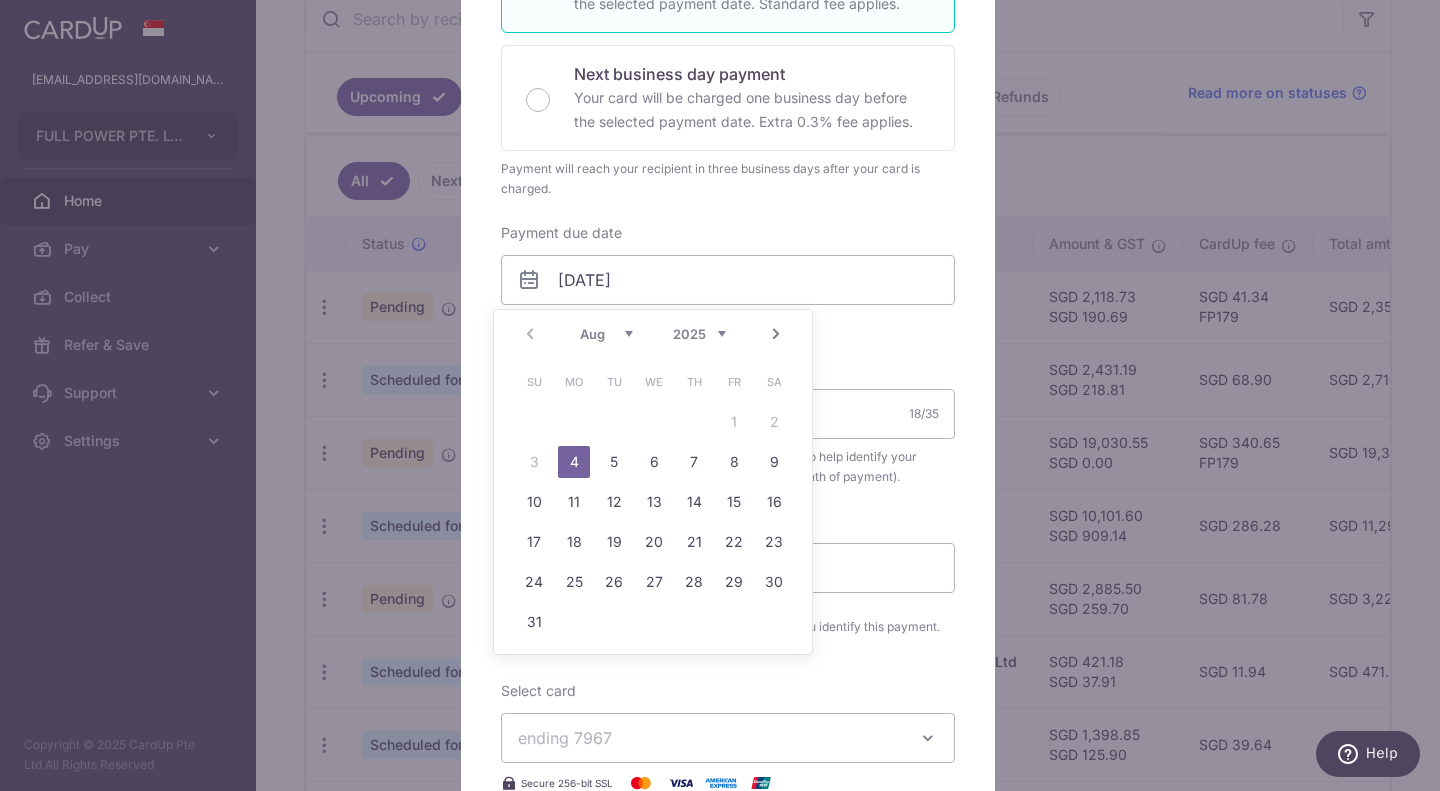 click on "Su Mo Tu We Th Fr Sa           1 2 3 4 5 6 7 8 9 10 11 12 13 14 15 16 17 18 19 20 21 22 23 24 25 26 27 28 29 30 31" at bounding box center (654, 502) 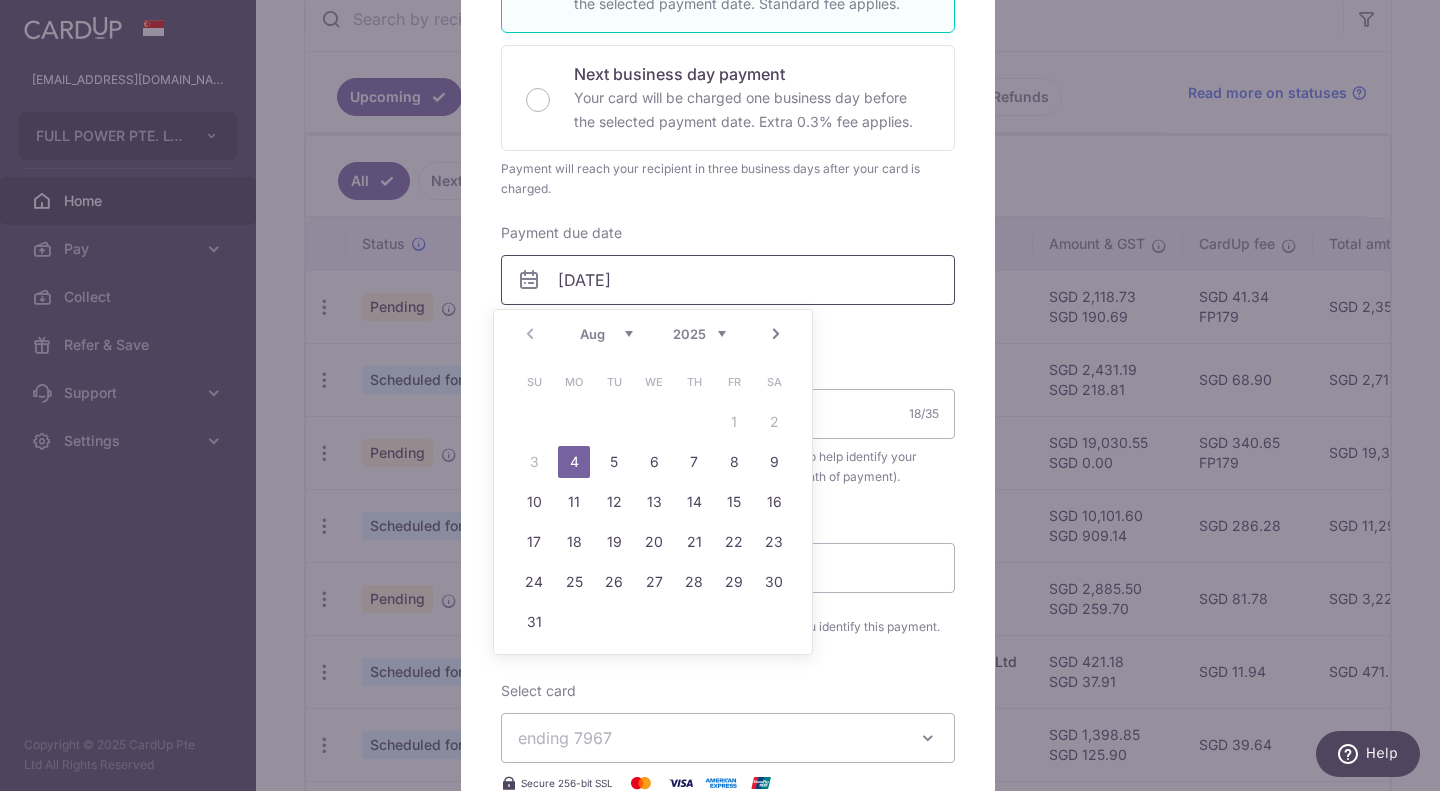 click on "[DATE]" at bounding box center [728, 280] 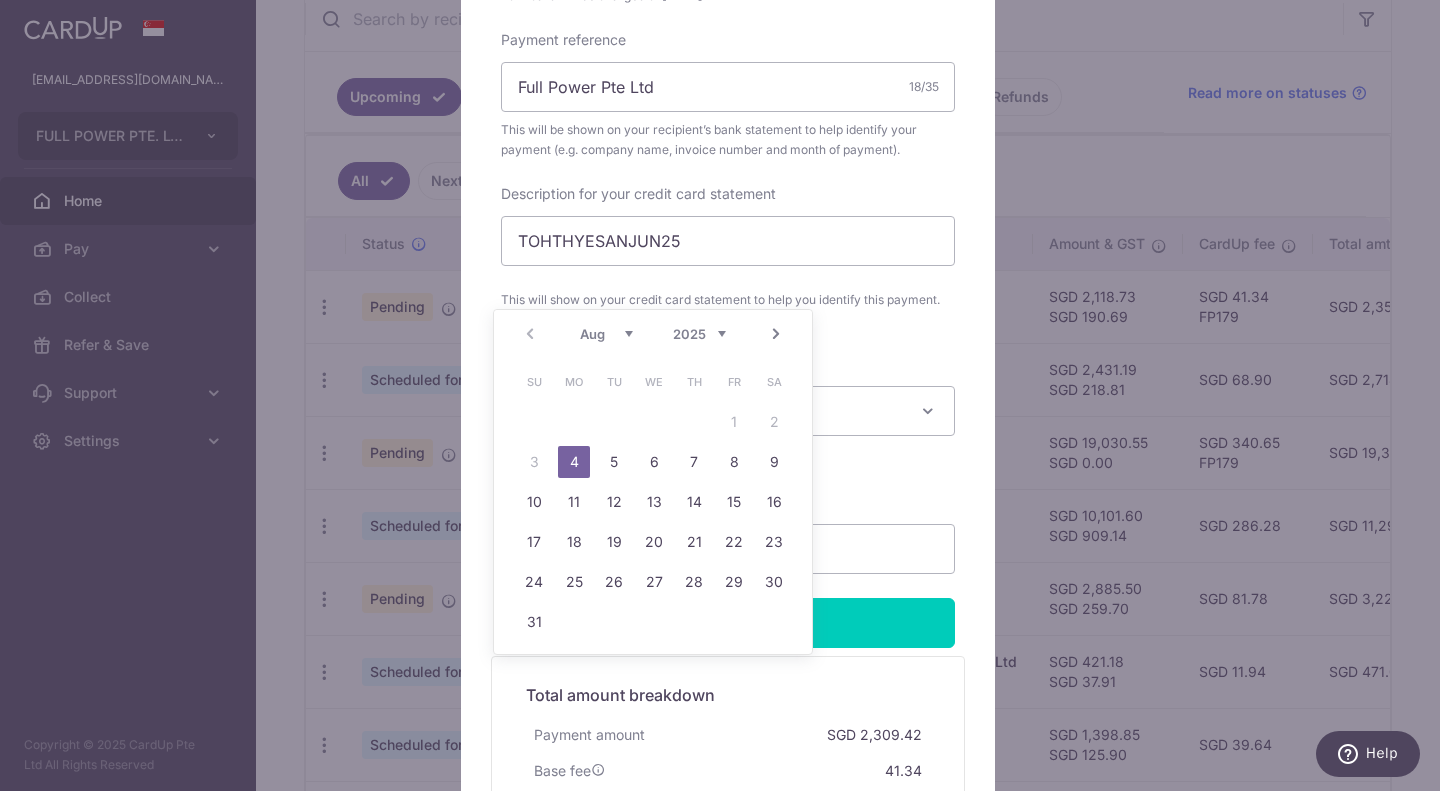 scroll, scrollTop: 828, scrollLeft: 0, axis: vertical 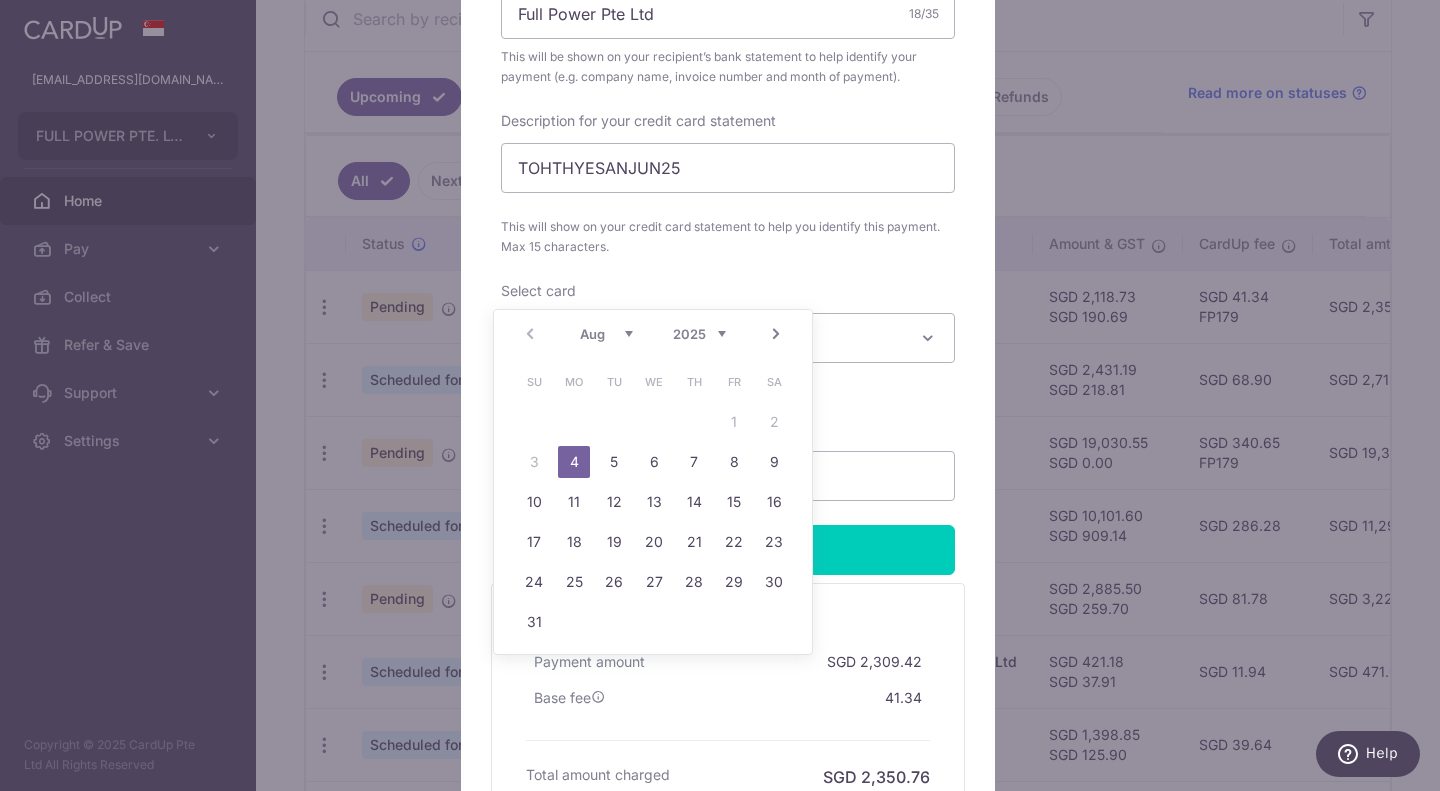 click on "Enter payment amount
2,081.83
2081.83
SGD
To change the payment amount, please cancel this payment and create a new payment with updated supporting documents.
As the payment amount is large, for your account security we will send you a notification via SMS and email on the payment charge date requiring your response to confirm the charge.
GST (optional)
187.37
187.37
SGD
here" at bounding box center (728, -51) 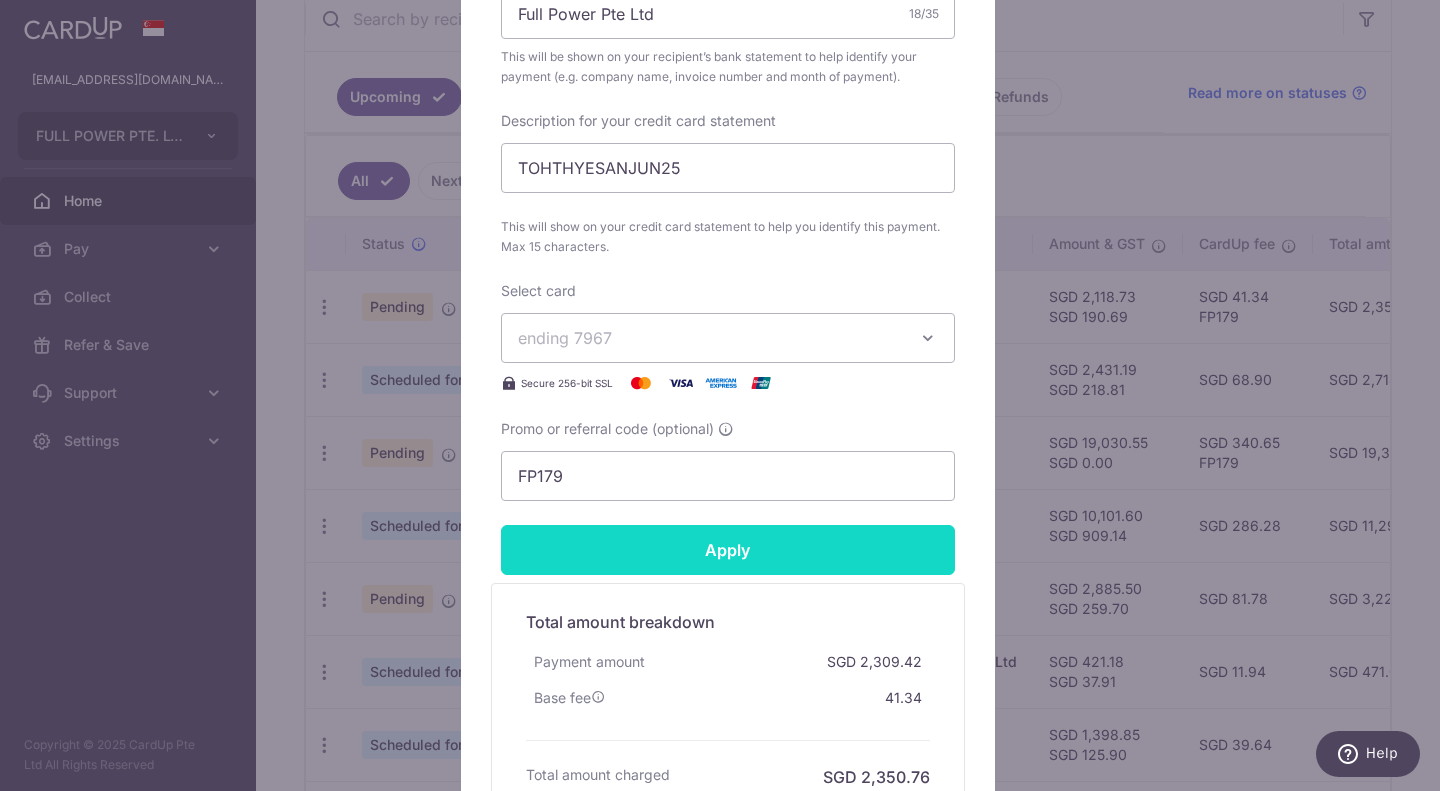 click on "Apply" at bounding box center [728, 550] 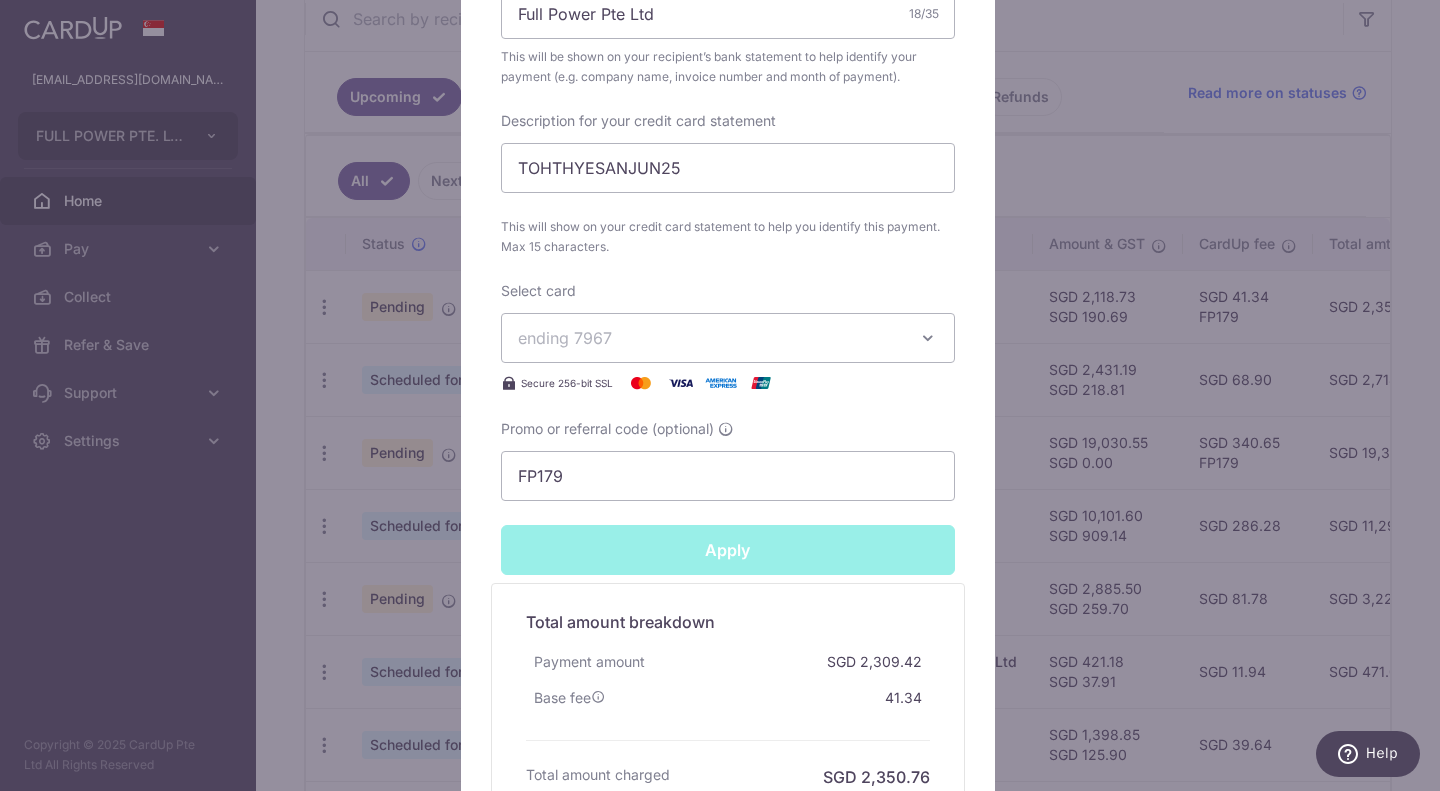 type on "Successfully Applied" 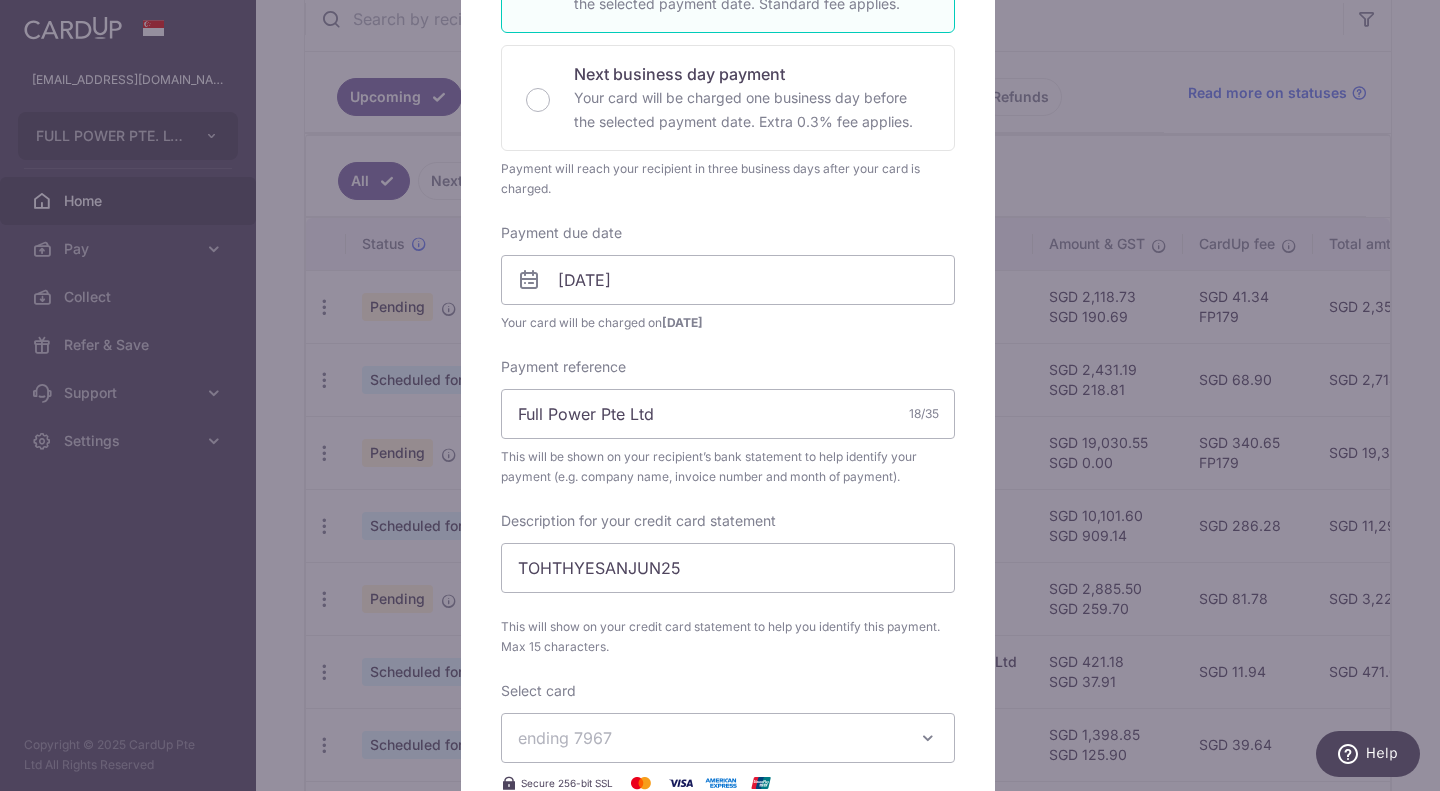 scroll, scrollTop: 0, scrollLeft: 0, axis: both 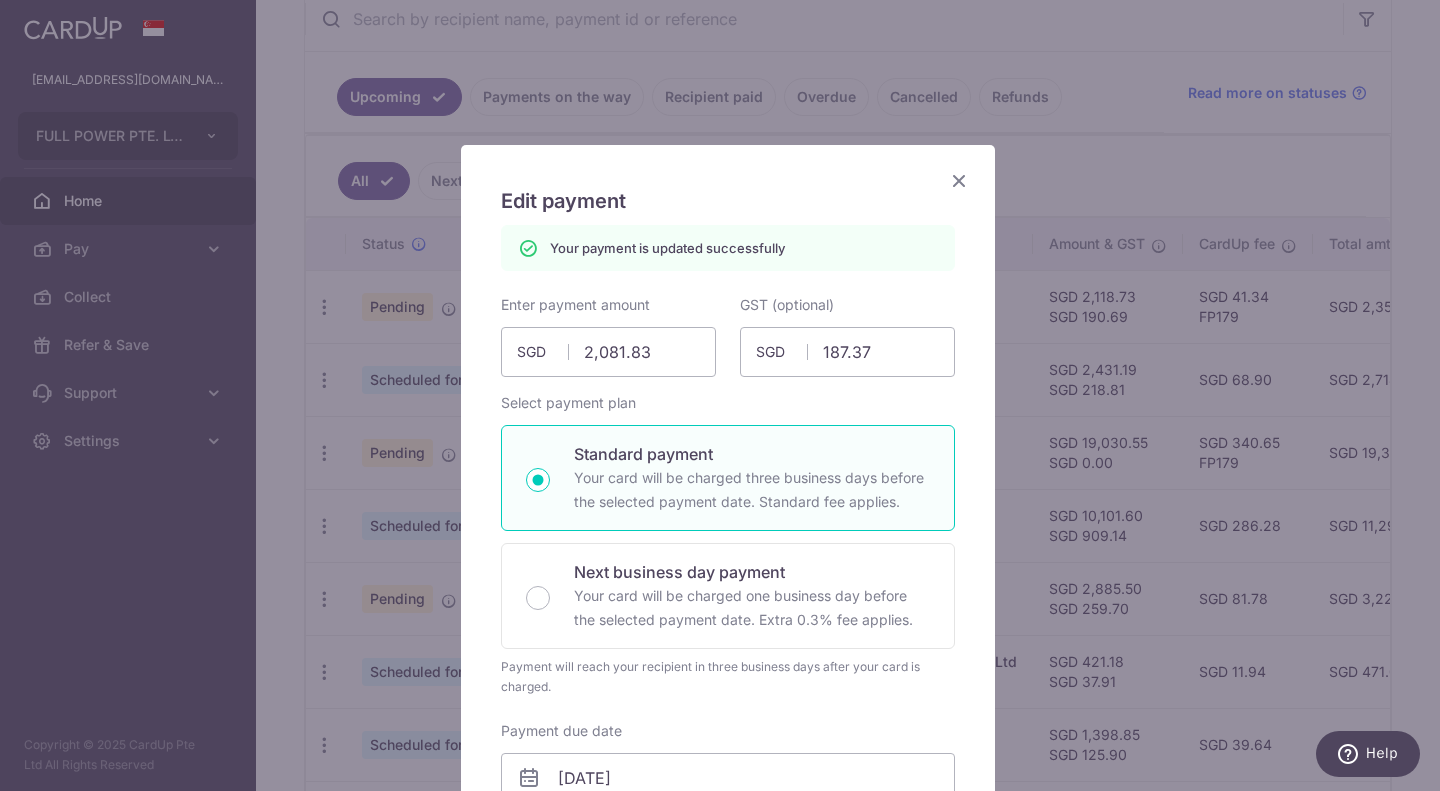 click at bounding box center (959, 180) 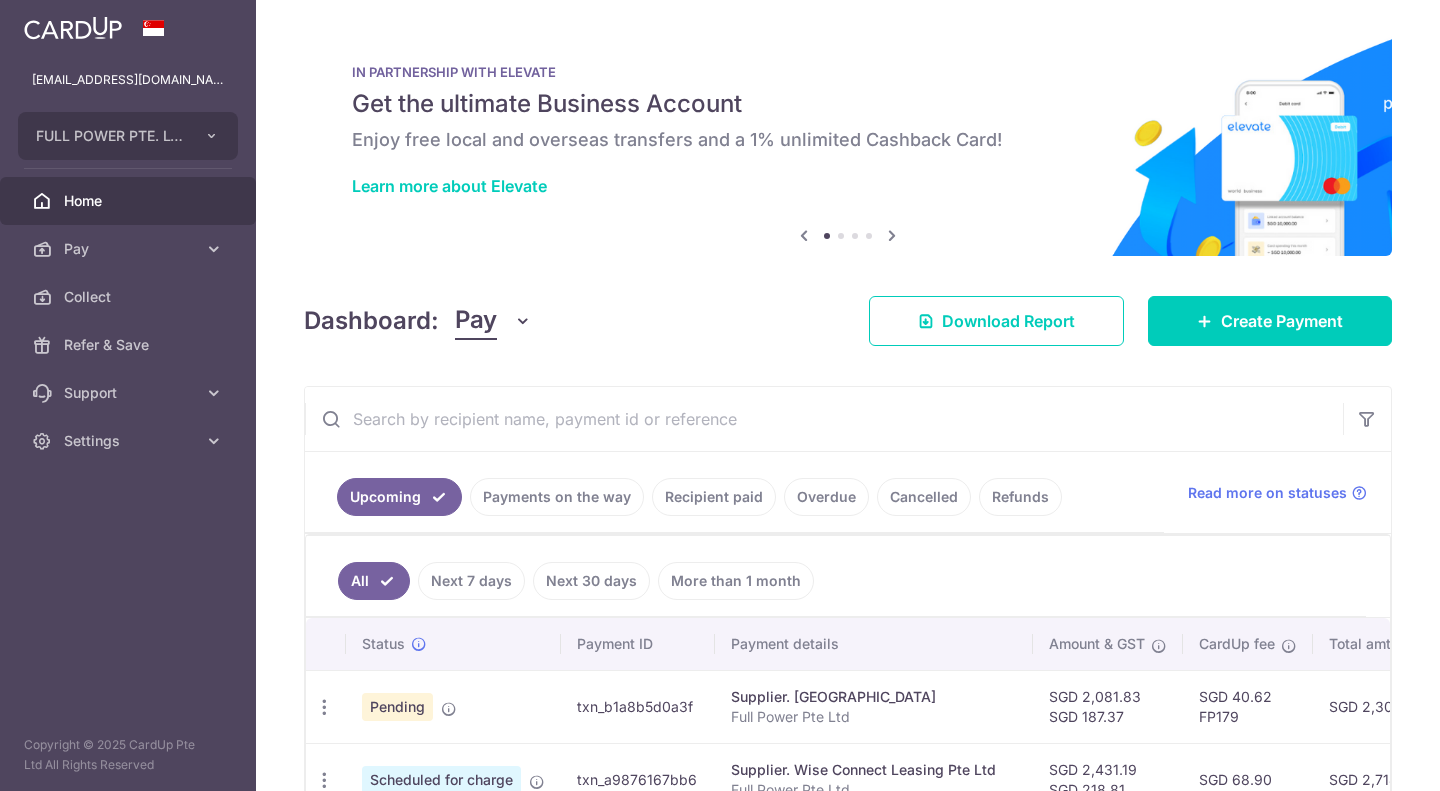 scroll, scrollTop: 0, scrollLeft: 0, axis: both 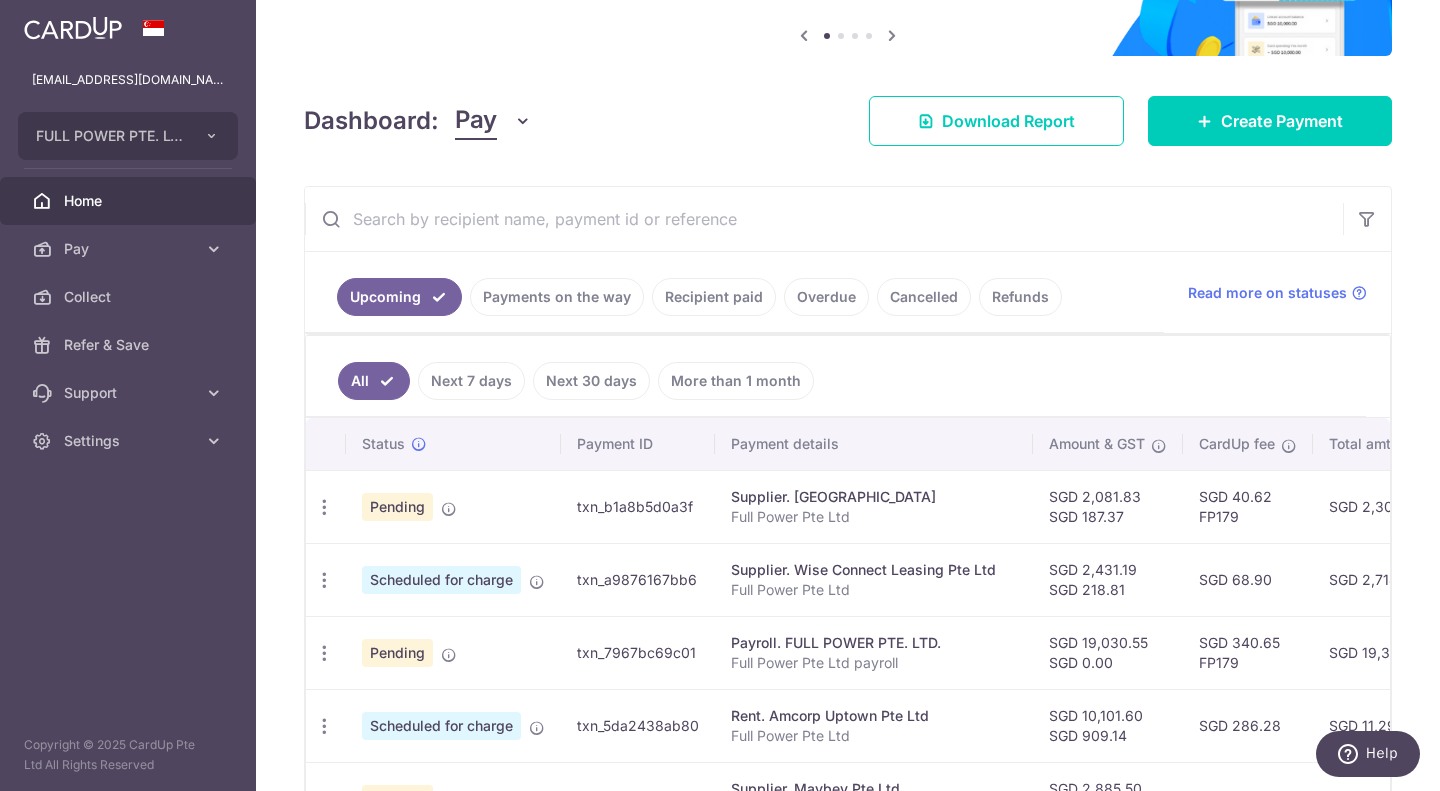 click on "Payments on the way" at bounding box center (557, 297) 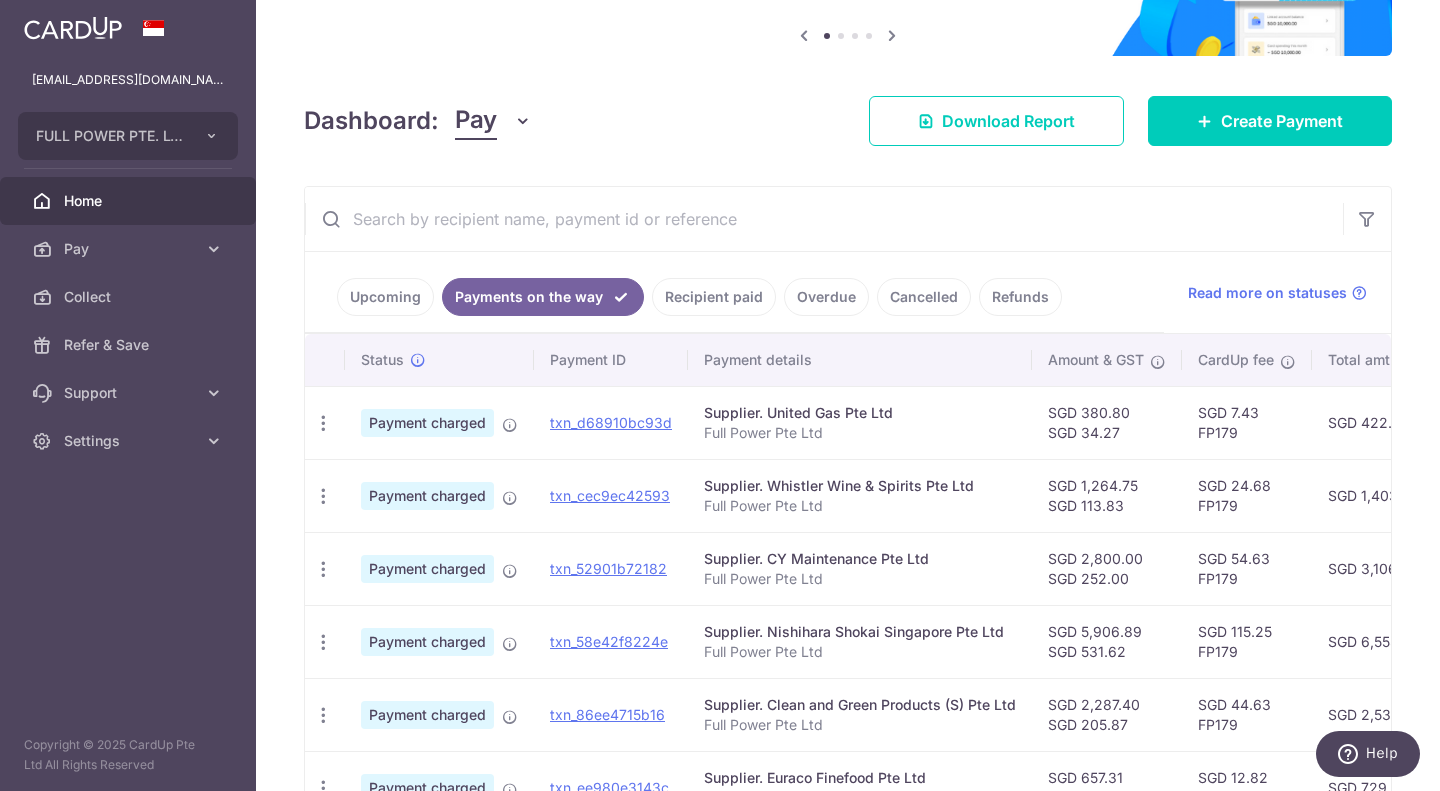scroll, scrollTop: 400, scrollLeft: 0, axis: vertical 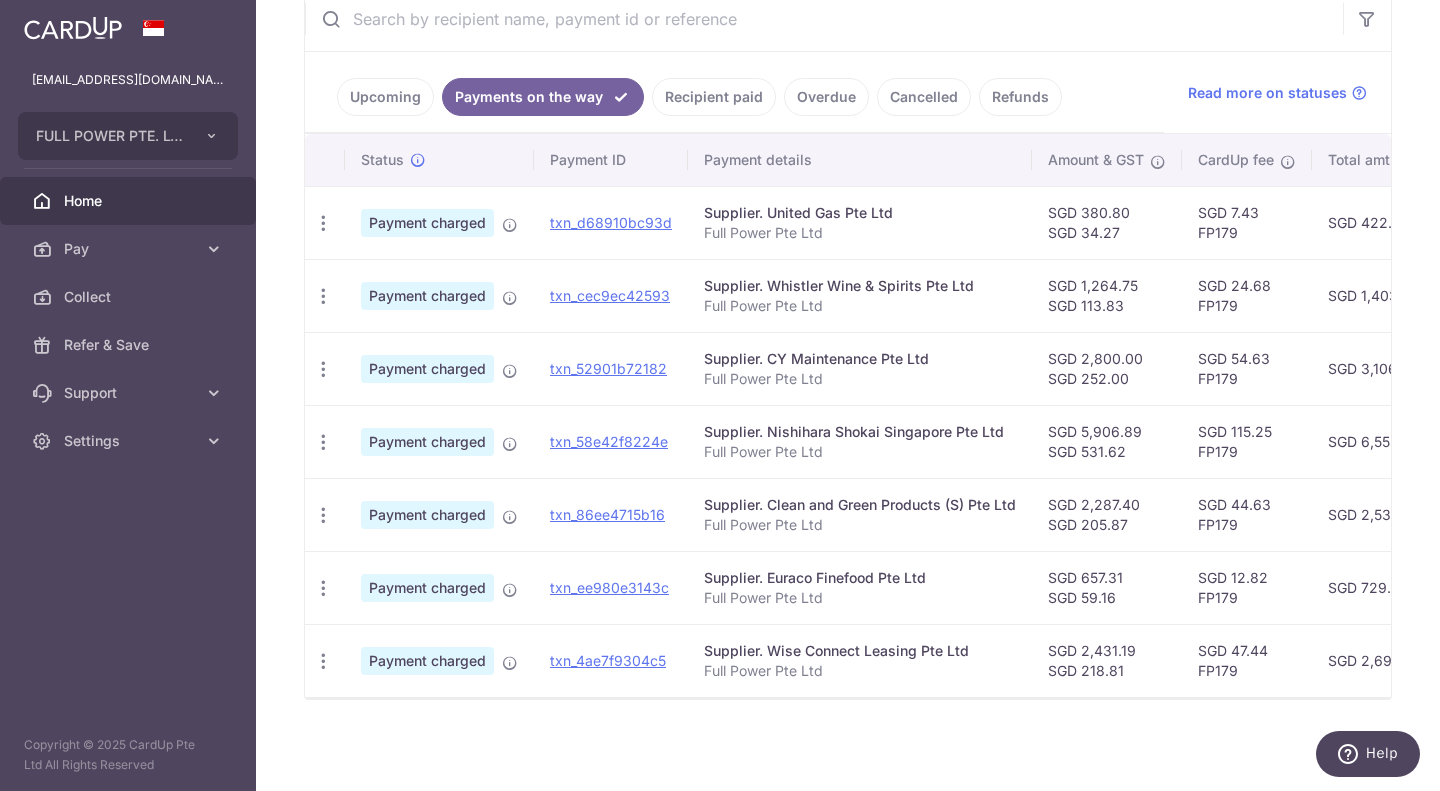 drag, startPoint x: 1091, startPoint y: 294, endPoint x: 1130, endPoint y: 595, distance: 303.51605 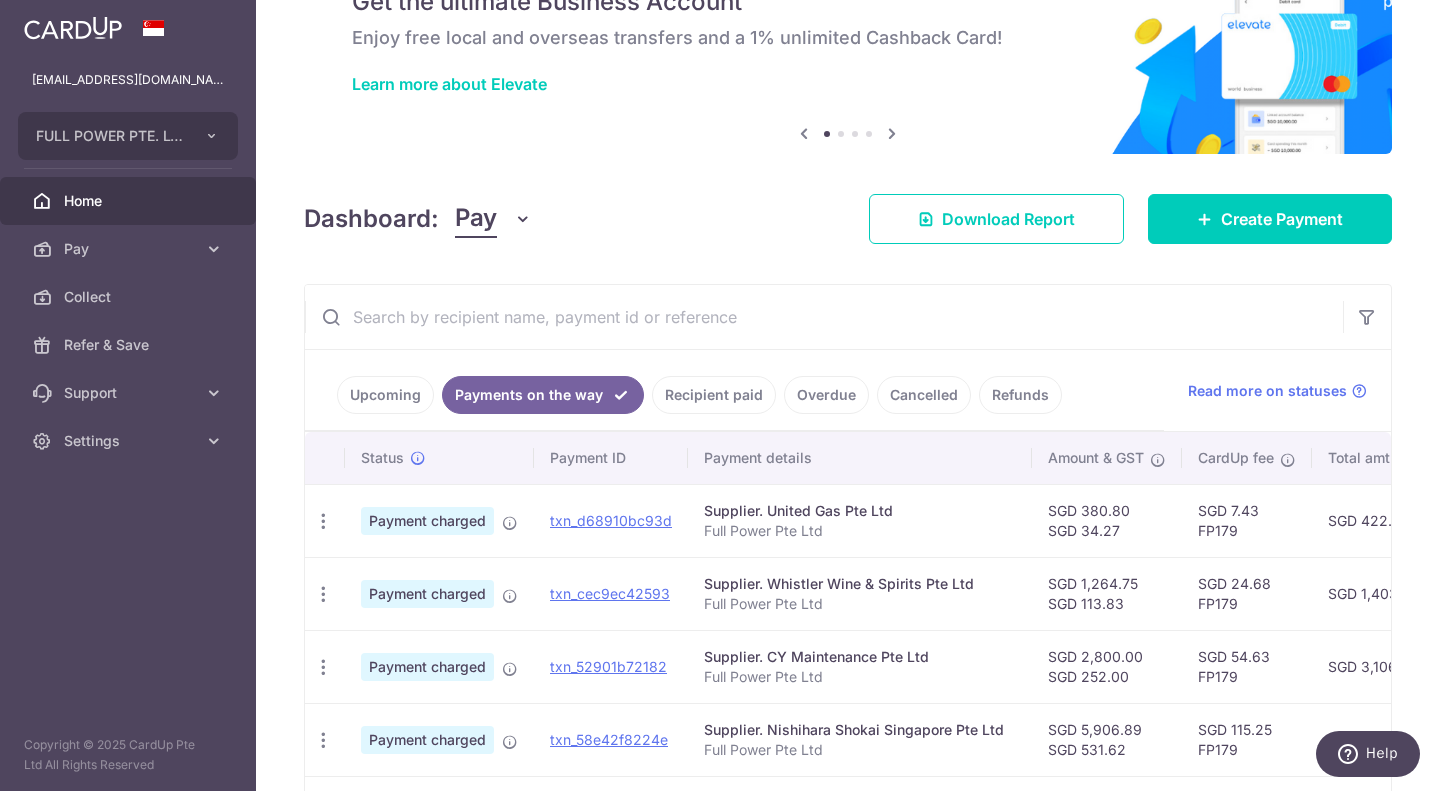 scroll, scrollTop: 0, scrollLeft: 0, axis: both 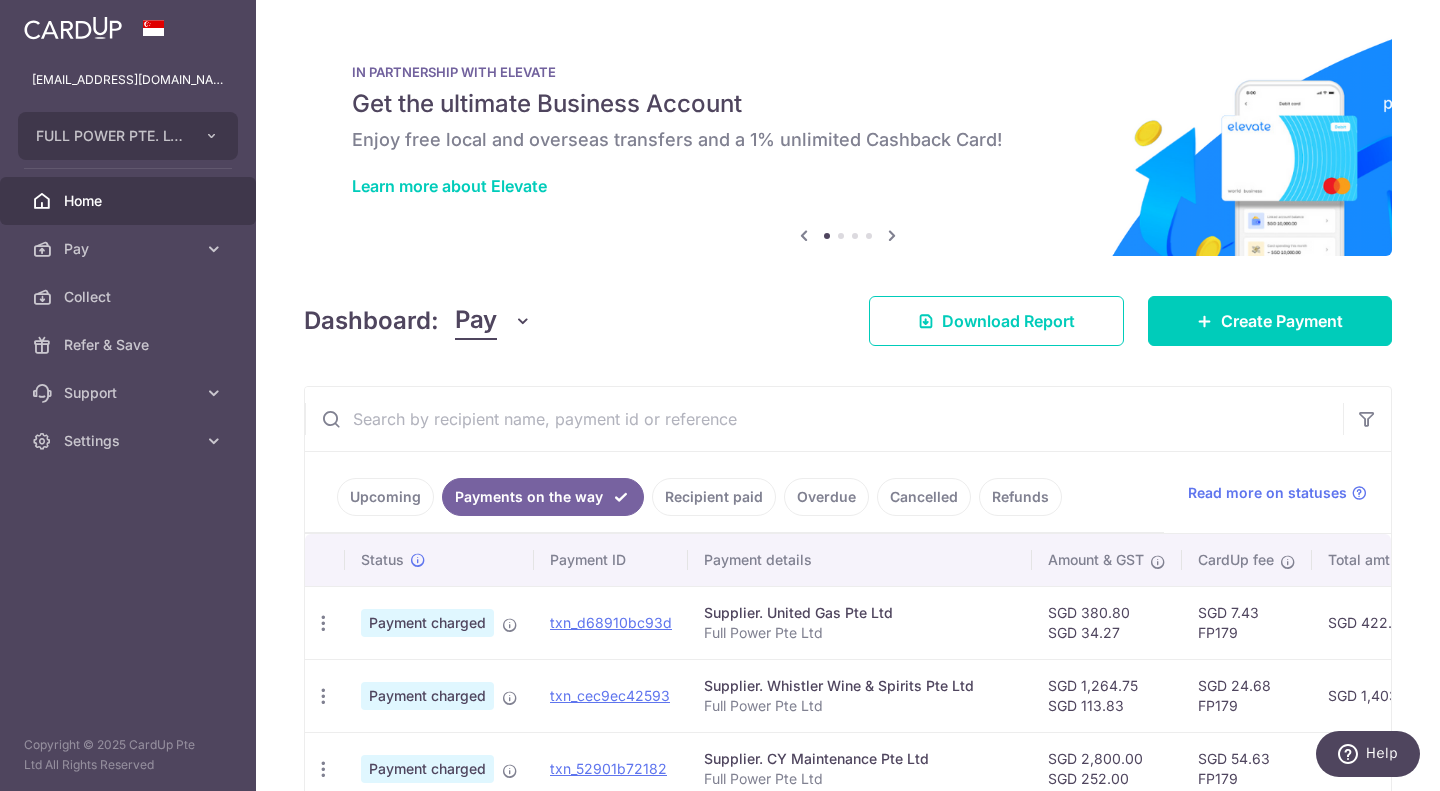 click on "Upcoming" at bounding box center [385, 497] 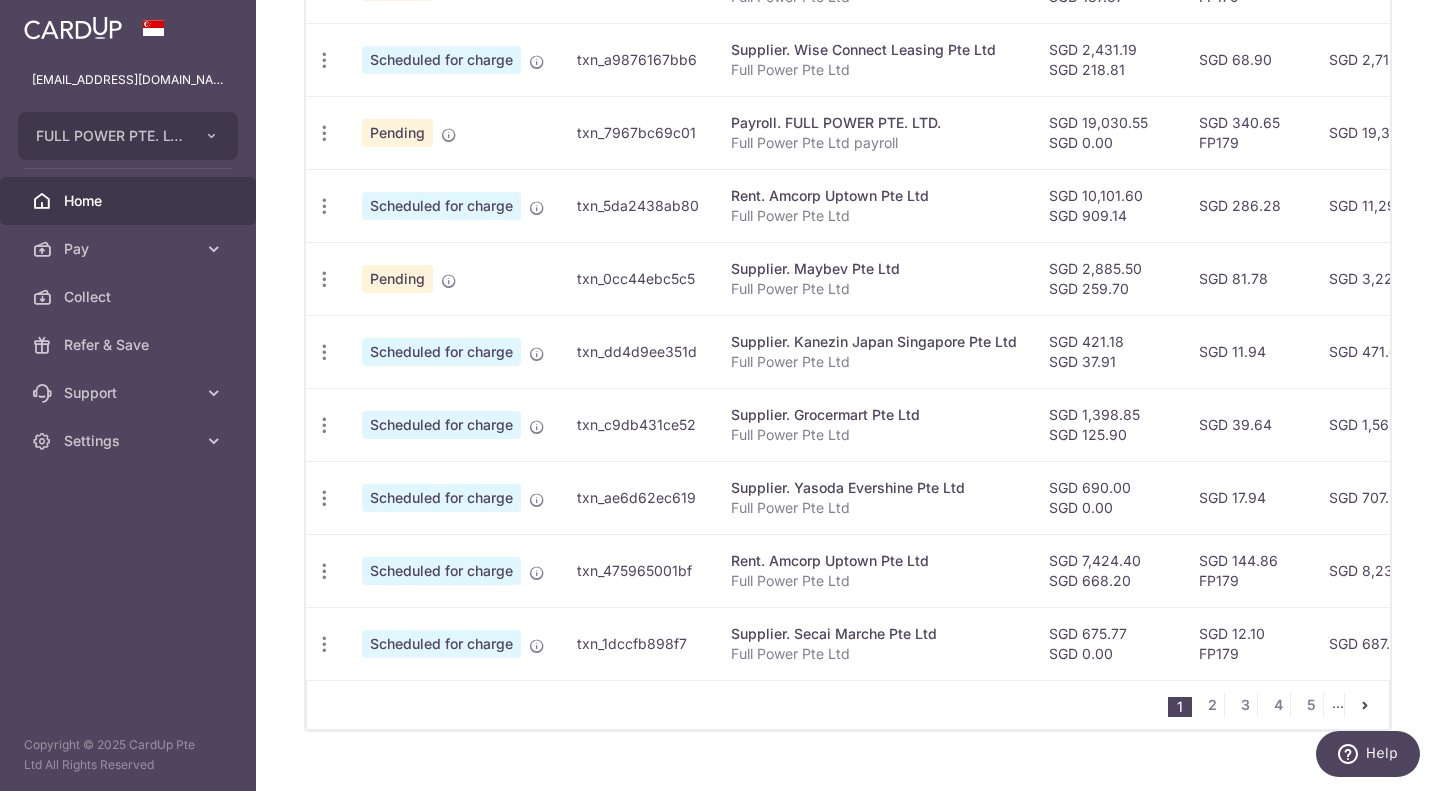 scroll, scrollTop: 765, scrollLeft: 0, axis: vertical 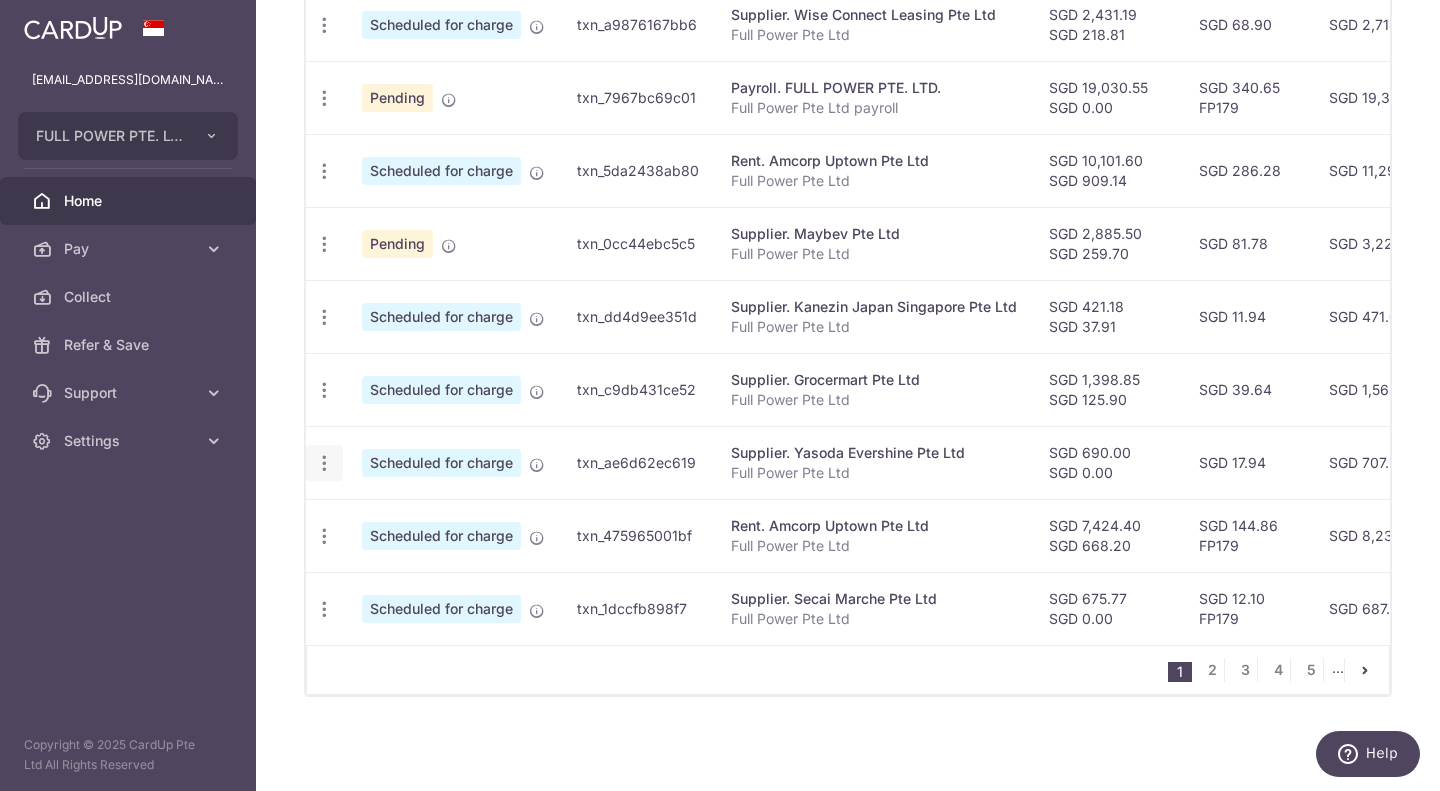 click at bounding box center (324, -48) 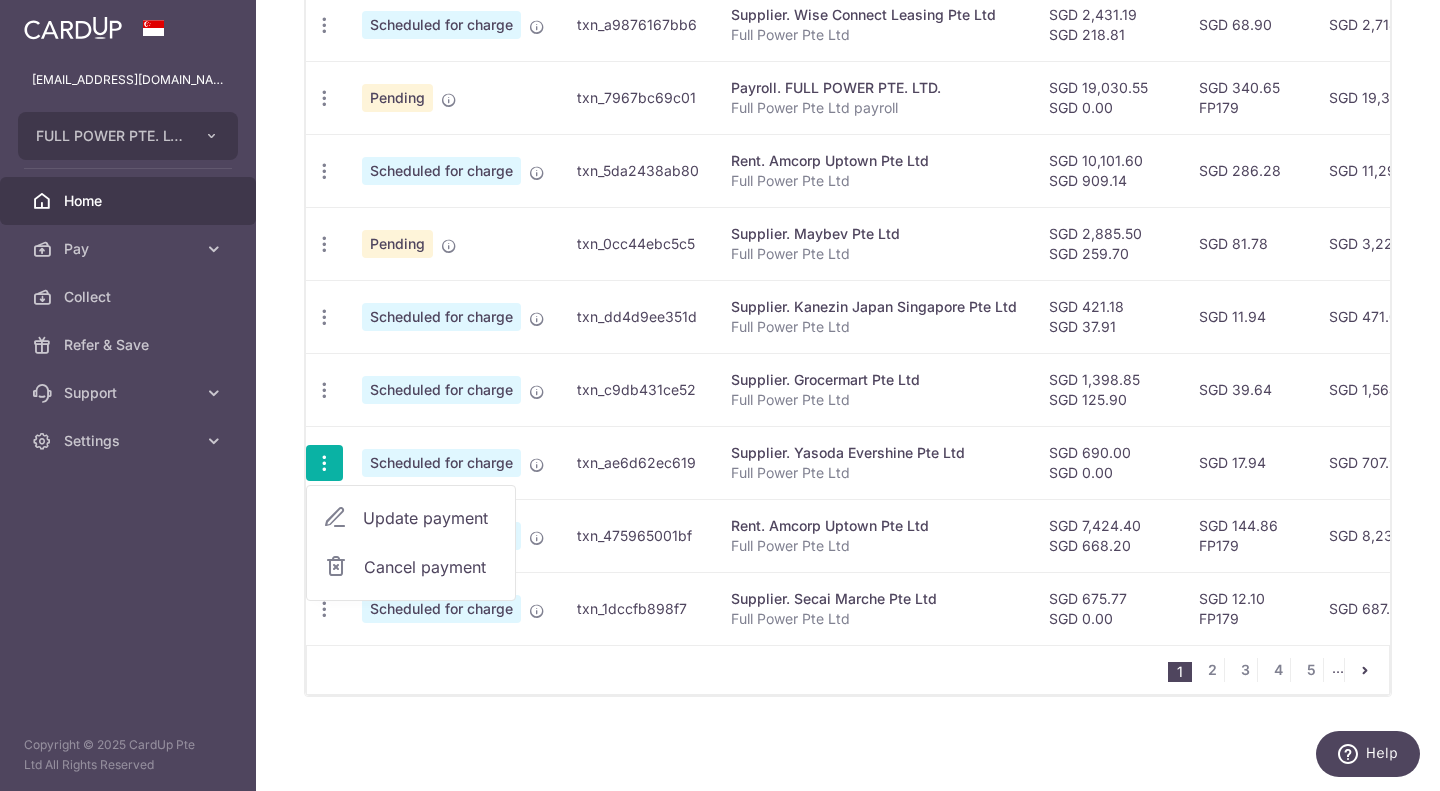 click on "Update payment" at bounding box center [431, 518] 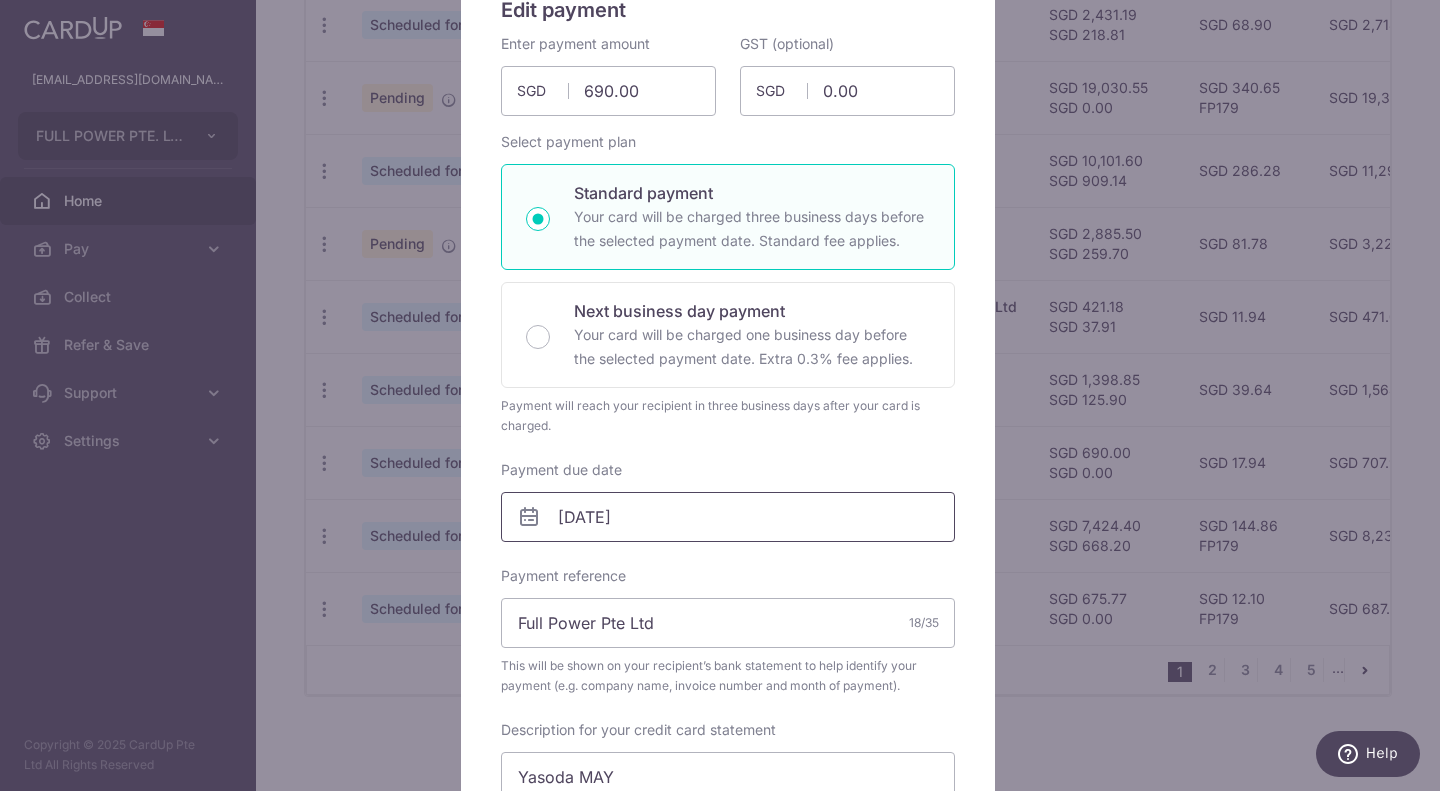 scroll, scrollTop: 300, scrollLeft: 0, axis: vertical 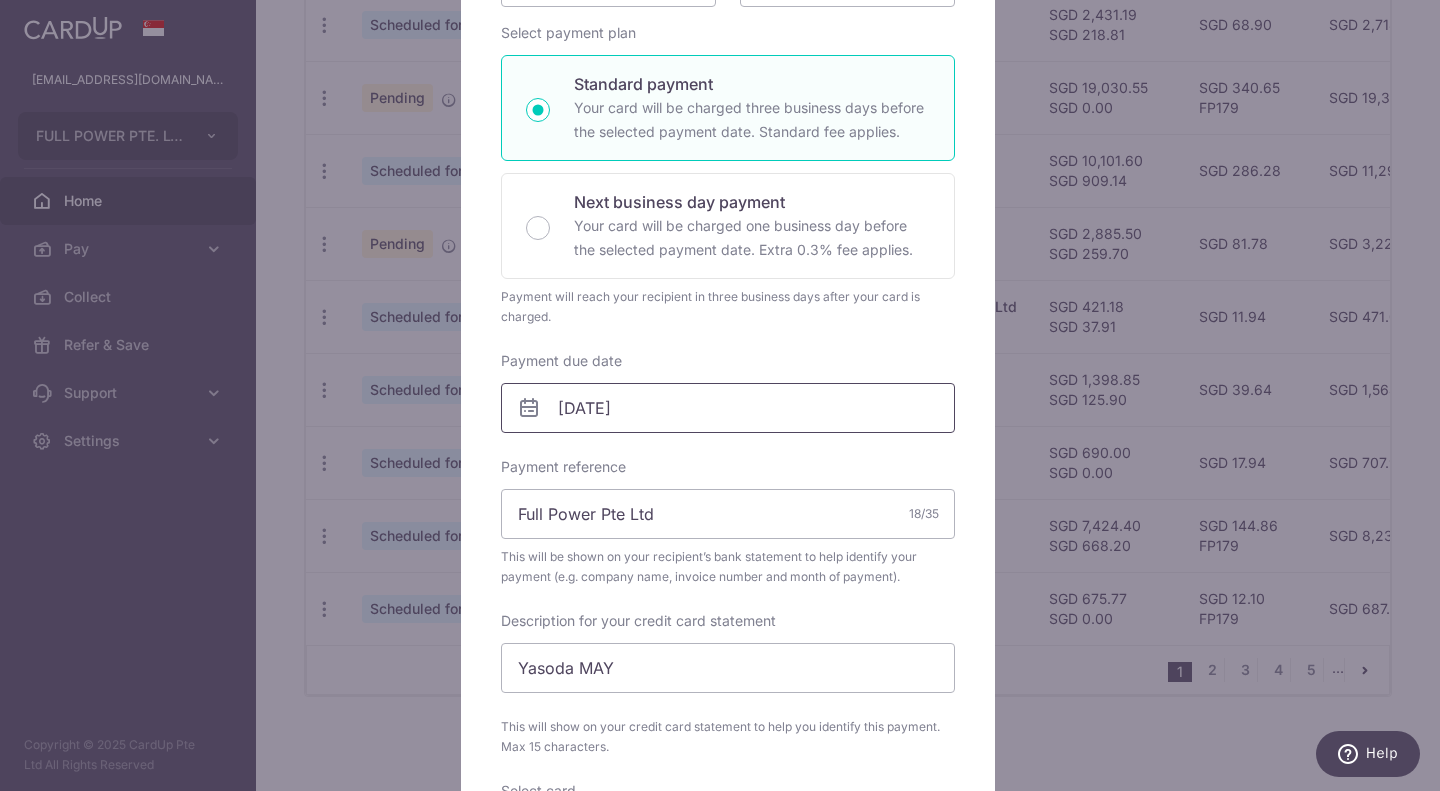 click on "[DATE]" at bounding box center [728, 408] 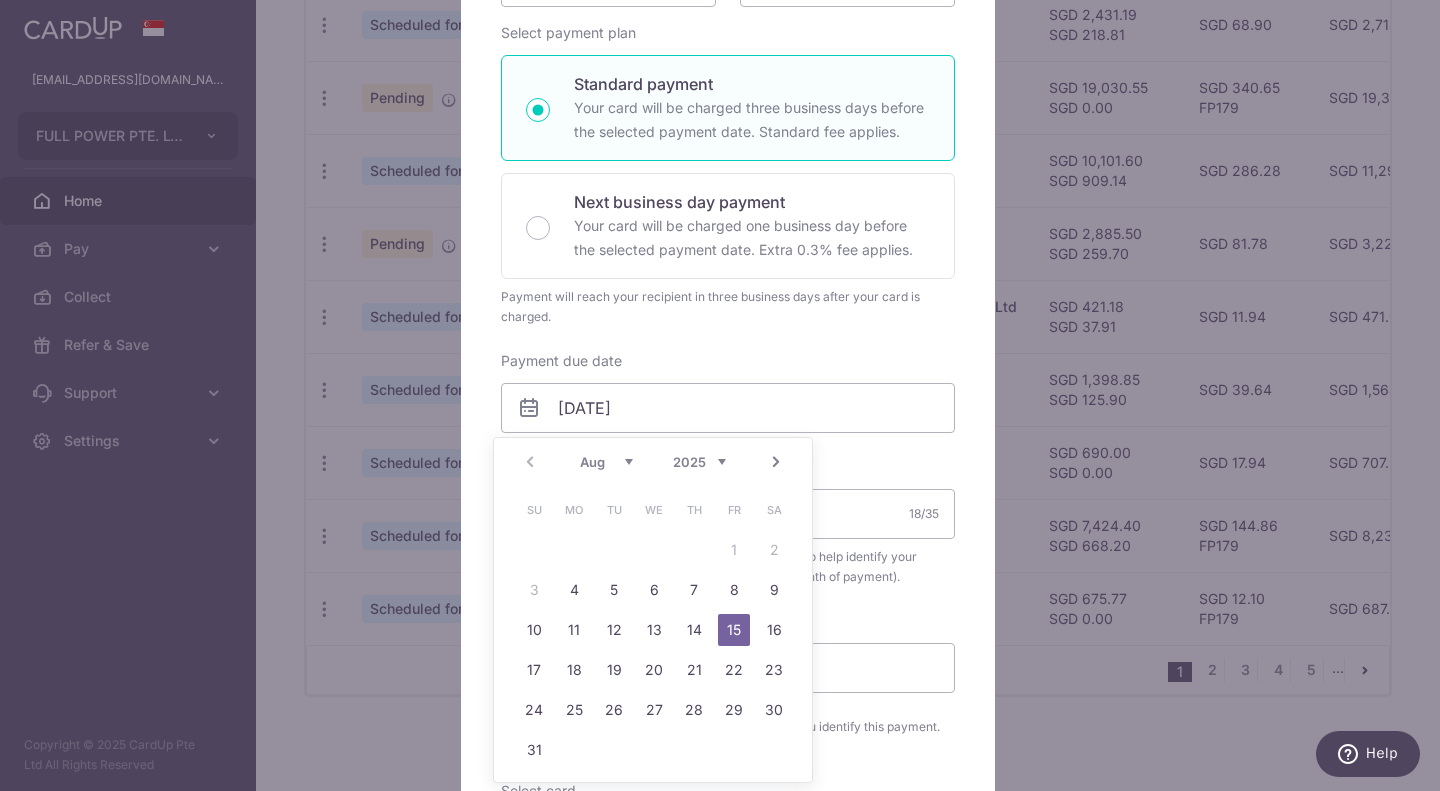 click on "Aug Sep Oct Nov Dec 2025 2026 2027 2028 2029 2030 2031 2032 2033 2034 2035" at bounding box center [653, 462] 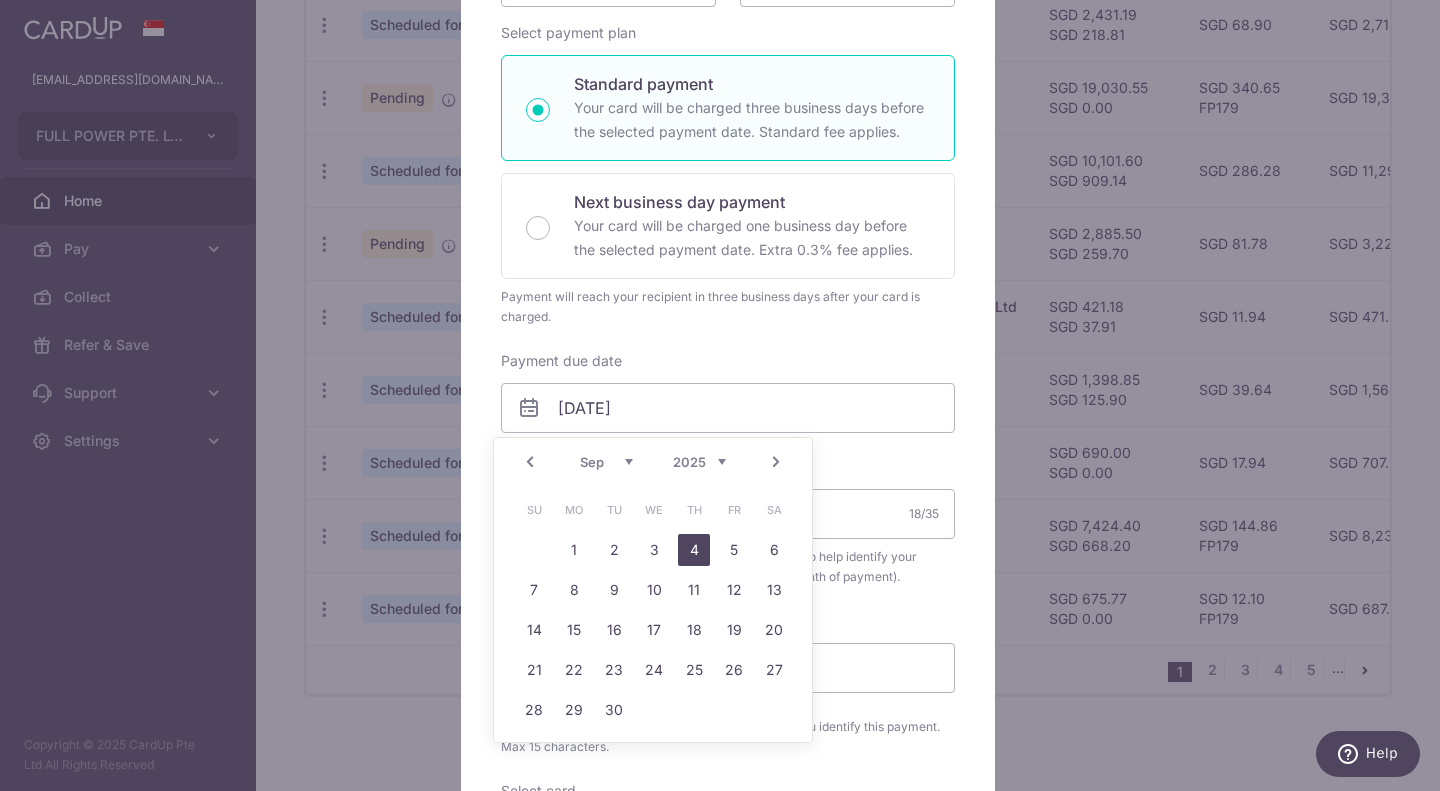 click on "4" at bounding box center (694, 550) 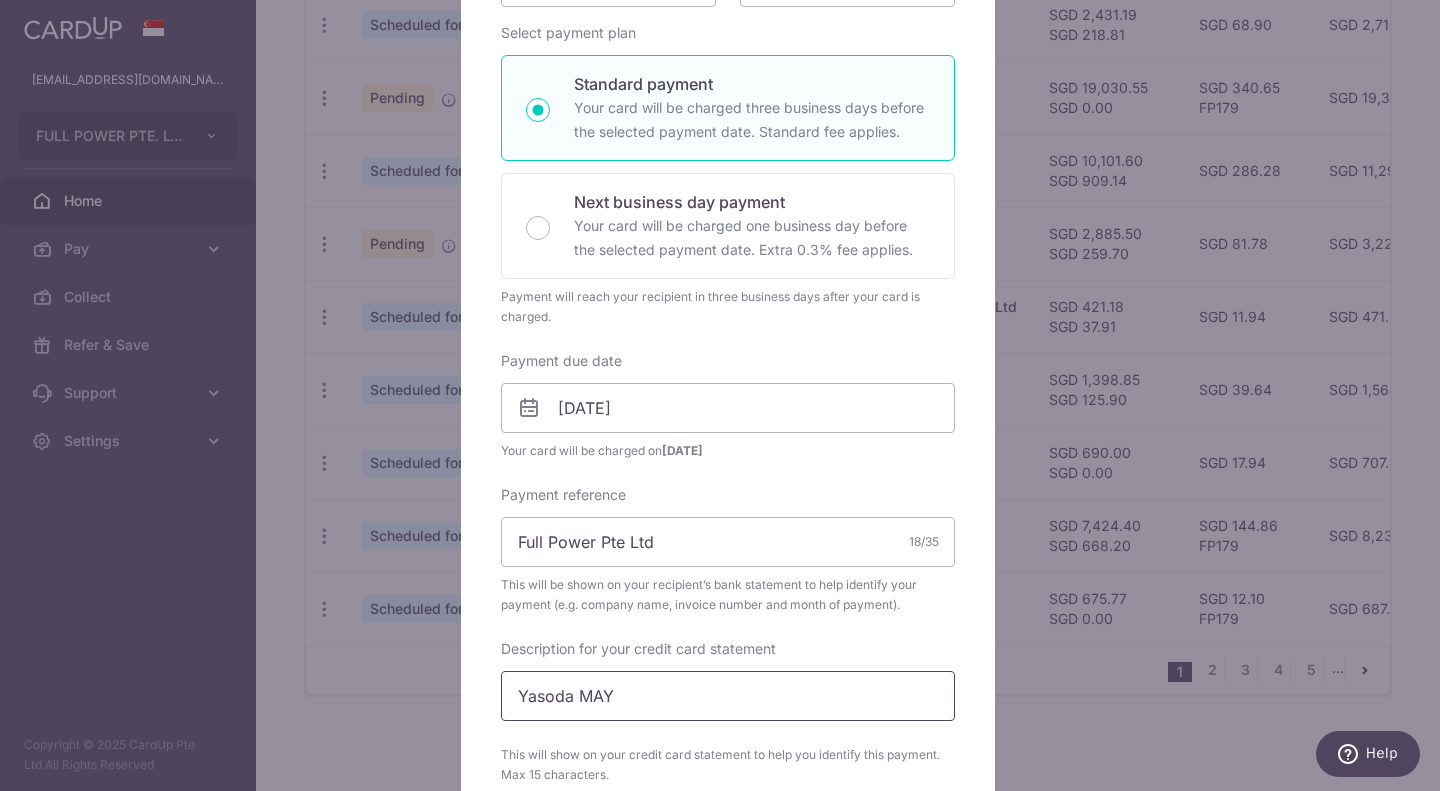 scroll, scrollTop: 700, scrollLeft: 0, axis: vertical 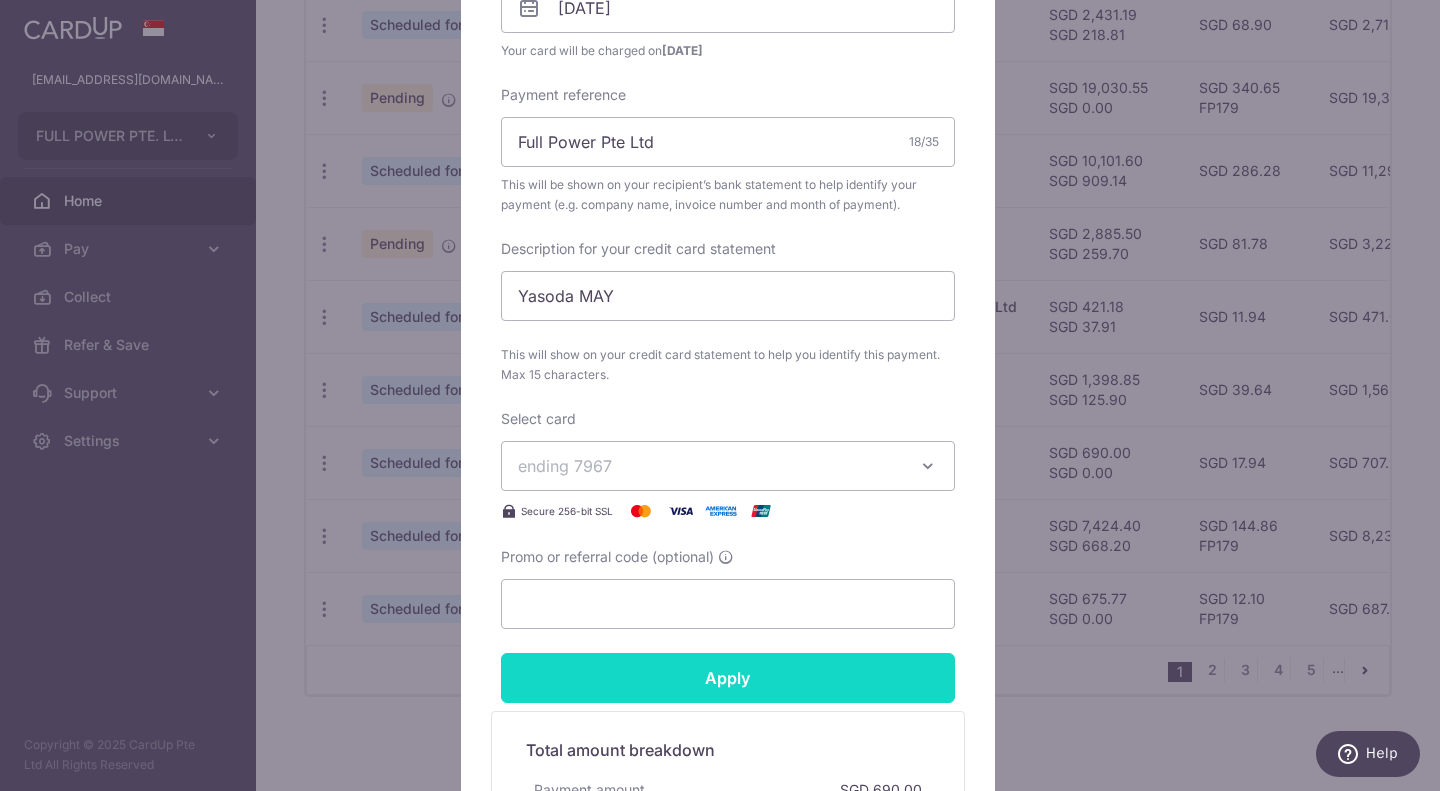 click on "Apply" at bounding box center (728, 678) 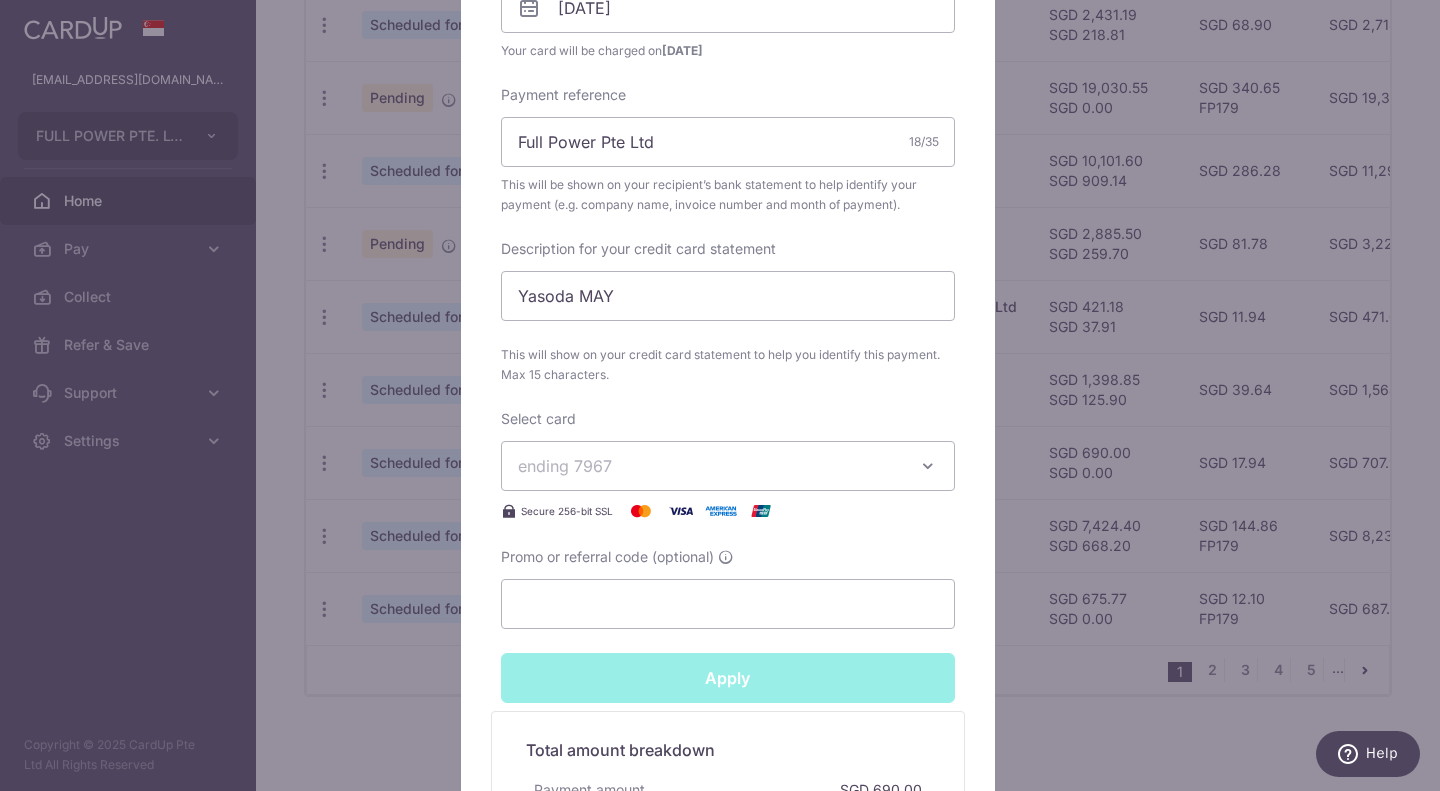 type on "Successfully Applied" 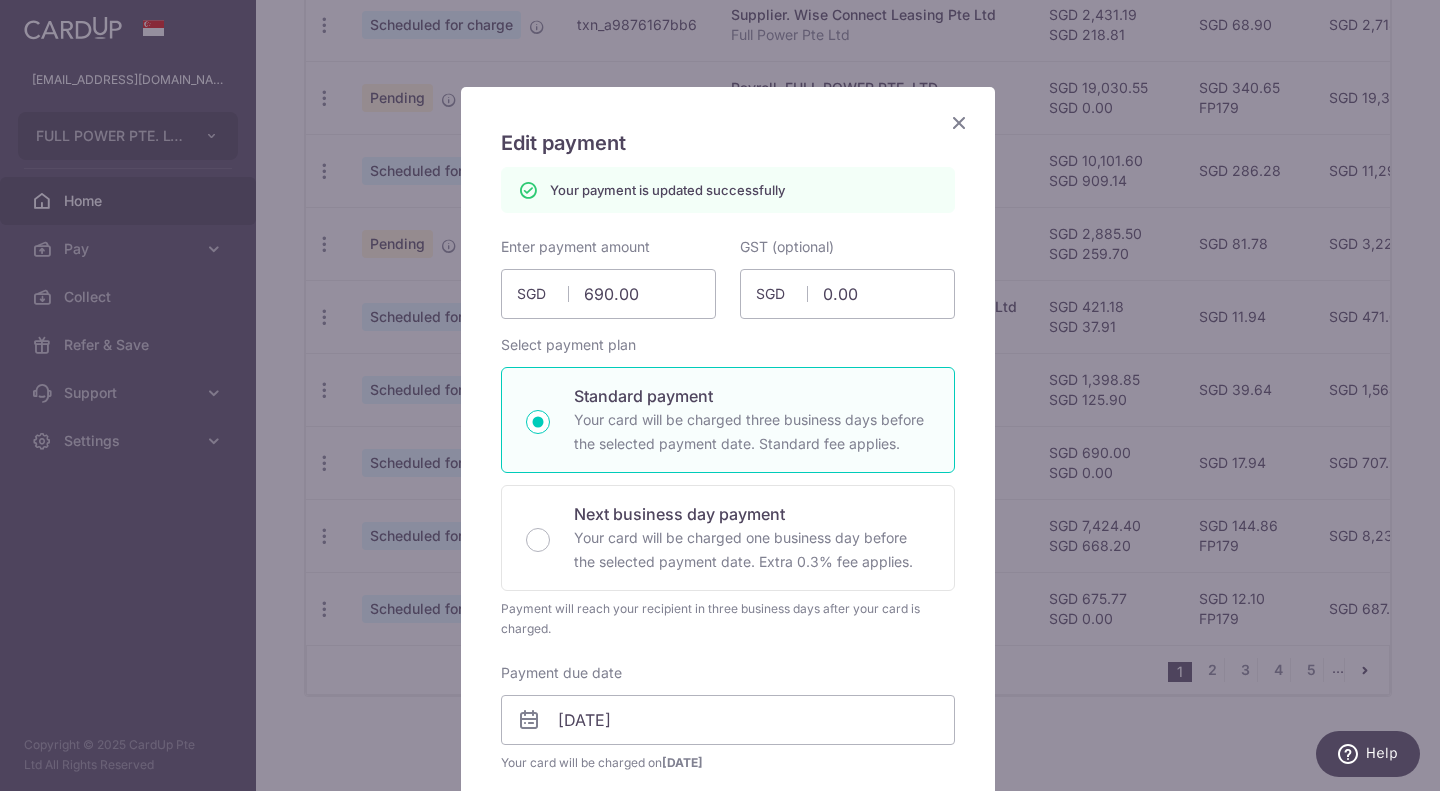 scroll, scrollTop: 0, scrollLeft: 0, axis: both 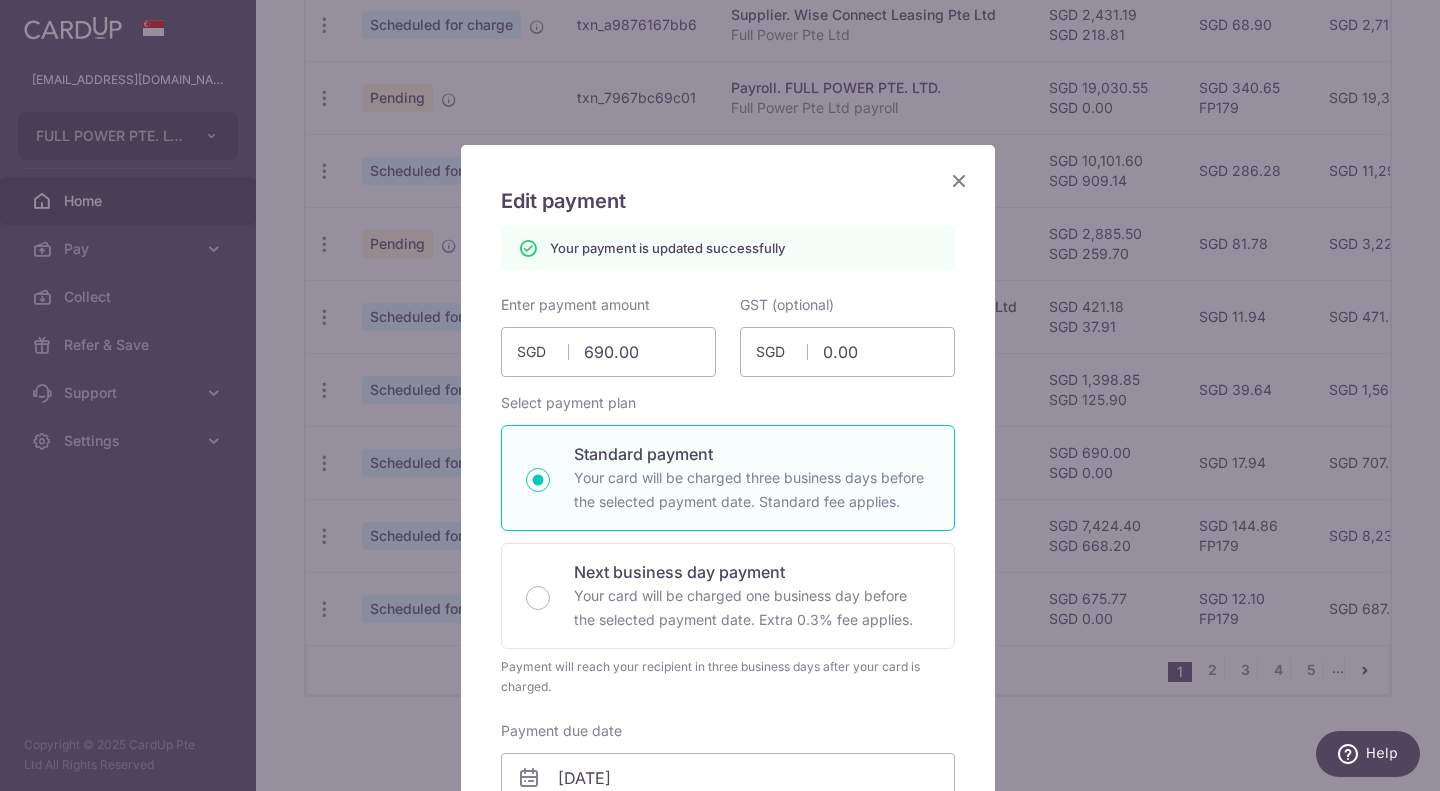 click at bounding box center [959, 180] 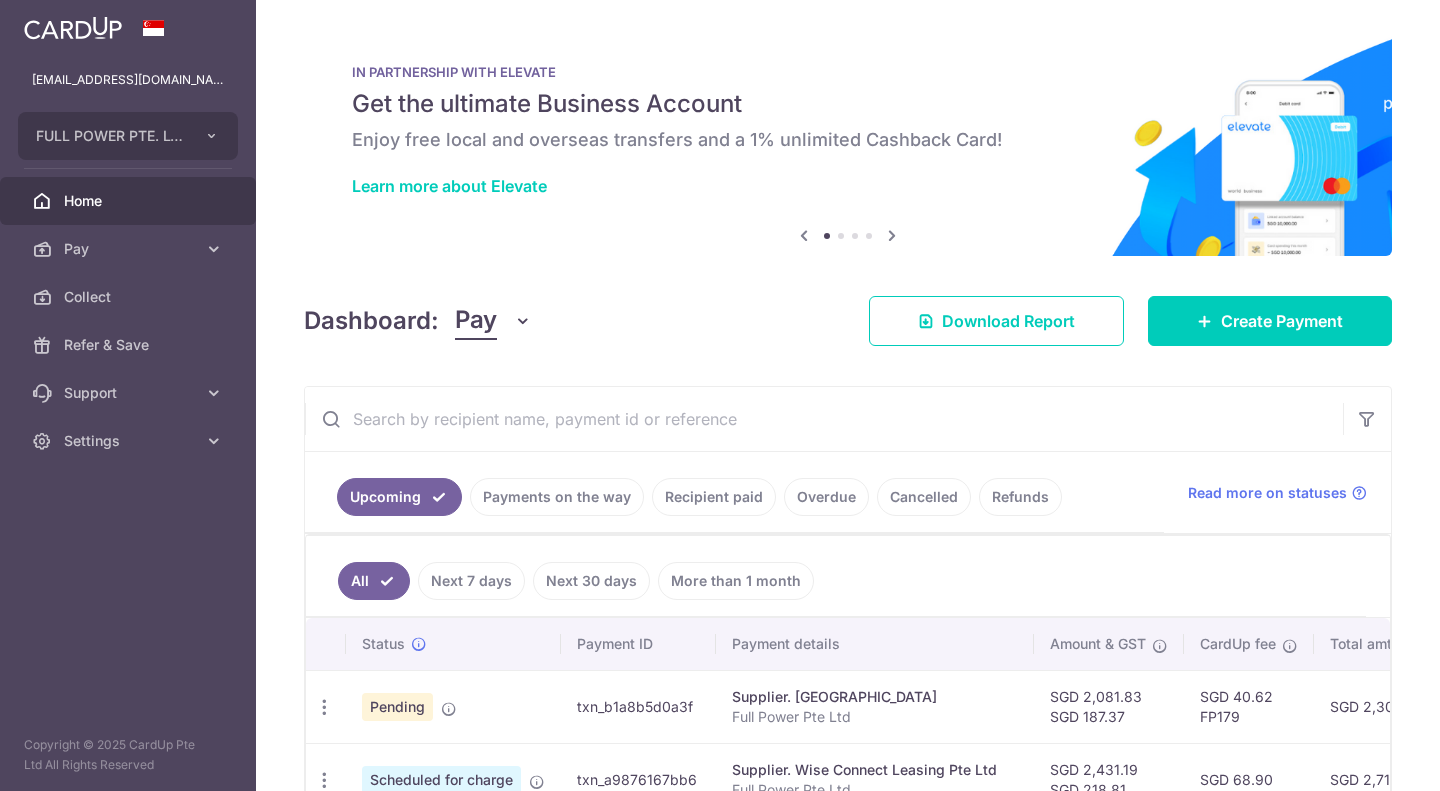 scroll, scrollTop: 0, scrollLeft: 0, axis: both 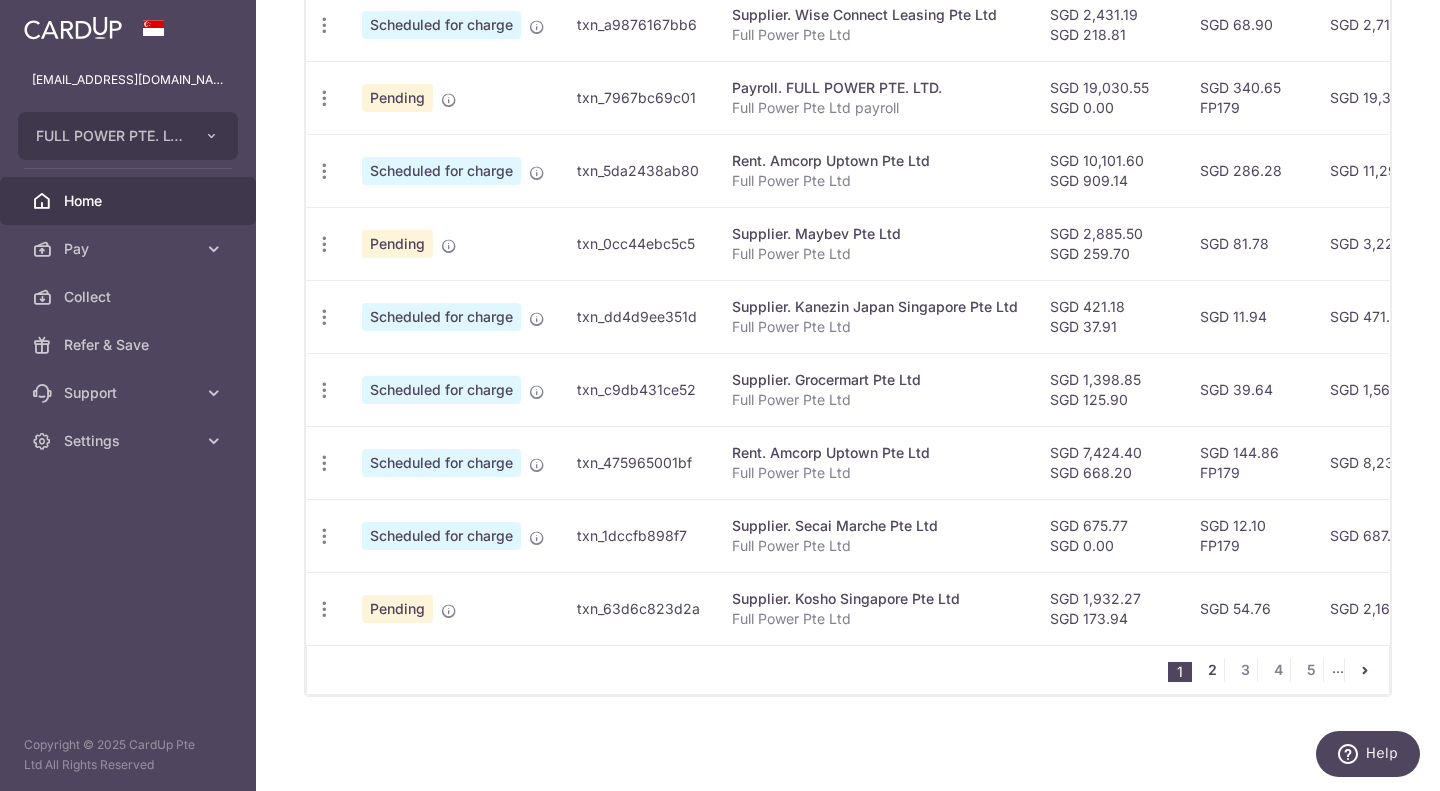 click on "2" at bounding box center [1212, 670] 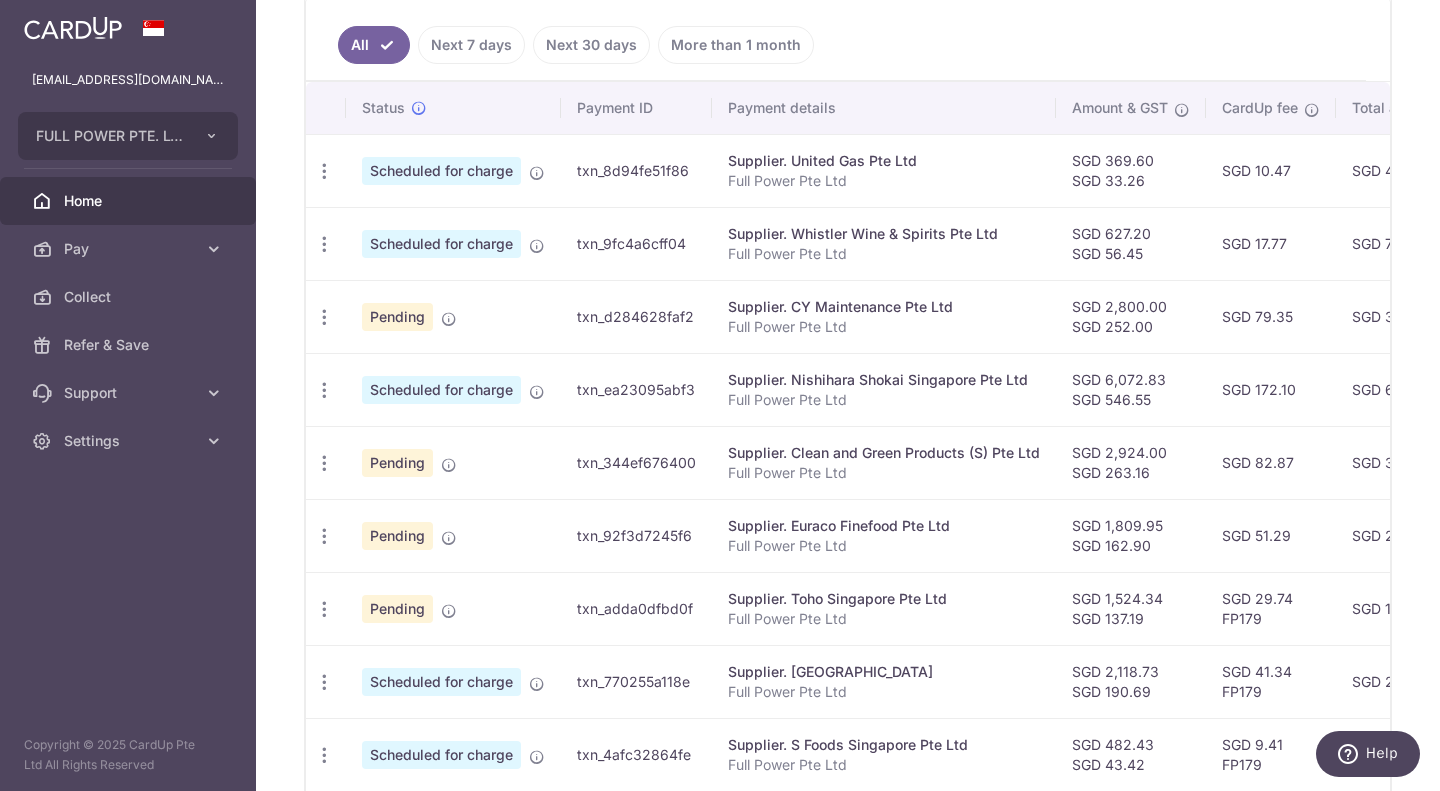 scroll, scrollTop: 765, scrollLeft: 0, axis: vertical 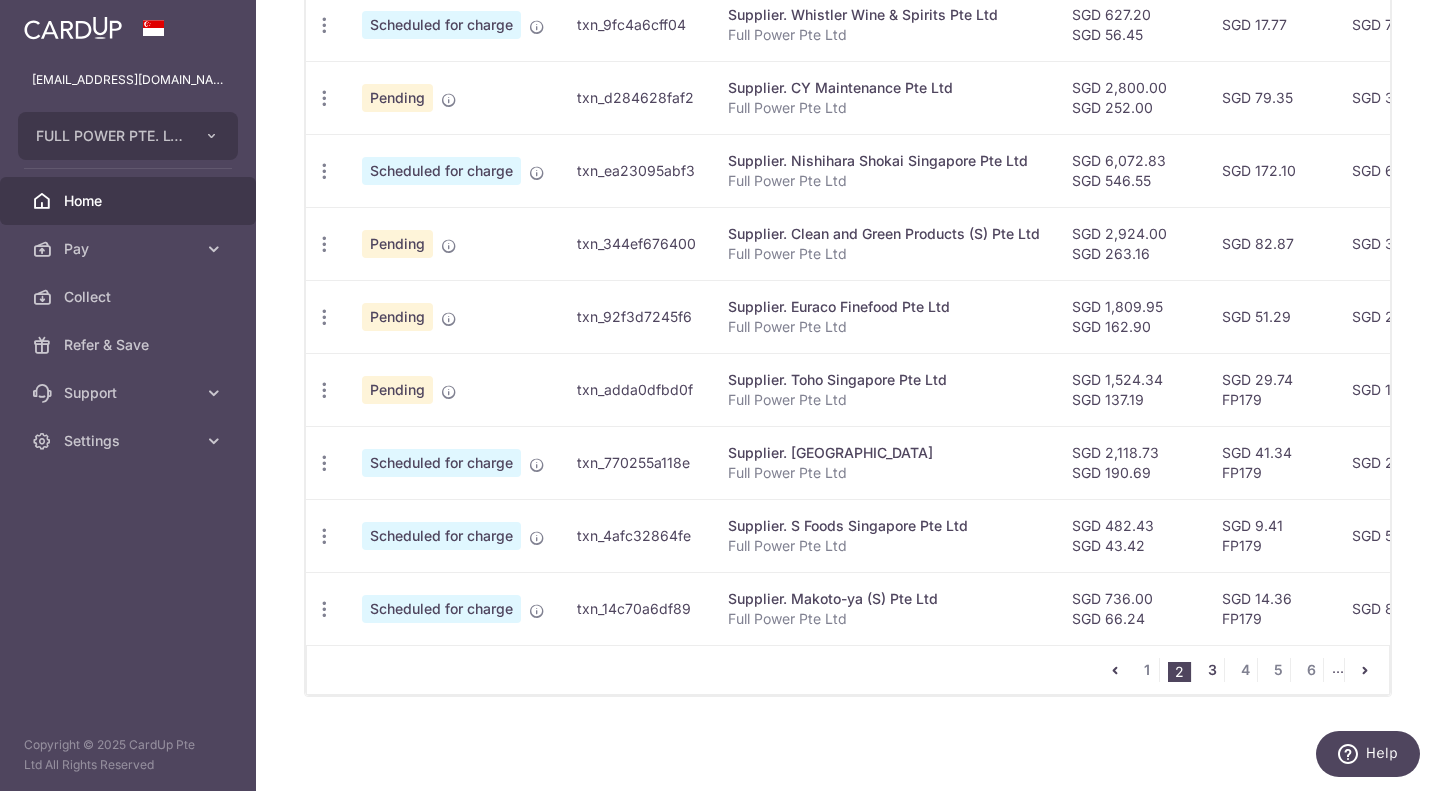click on "3" at bounding box center (1212, 670) 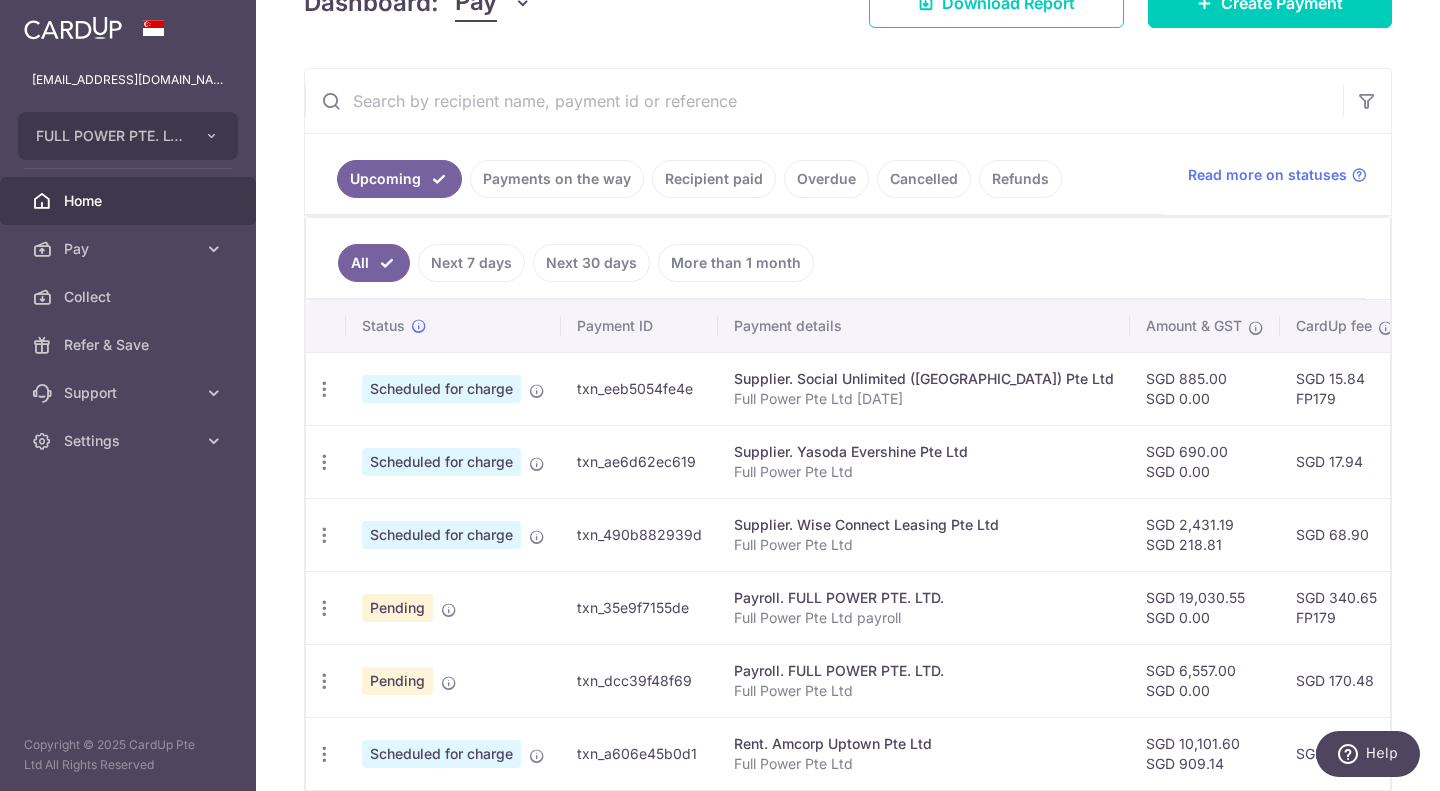 scroll, scrollTop: 436, scrollLeft: 0, axis: vertical 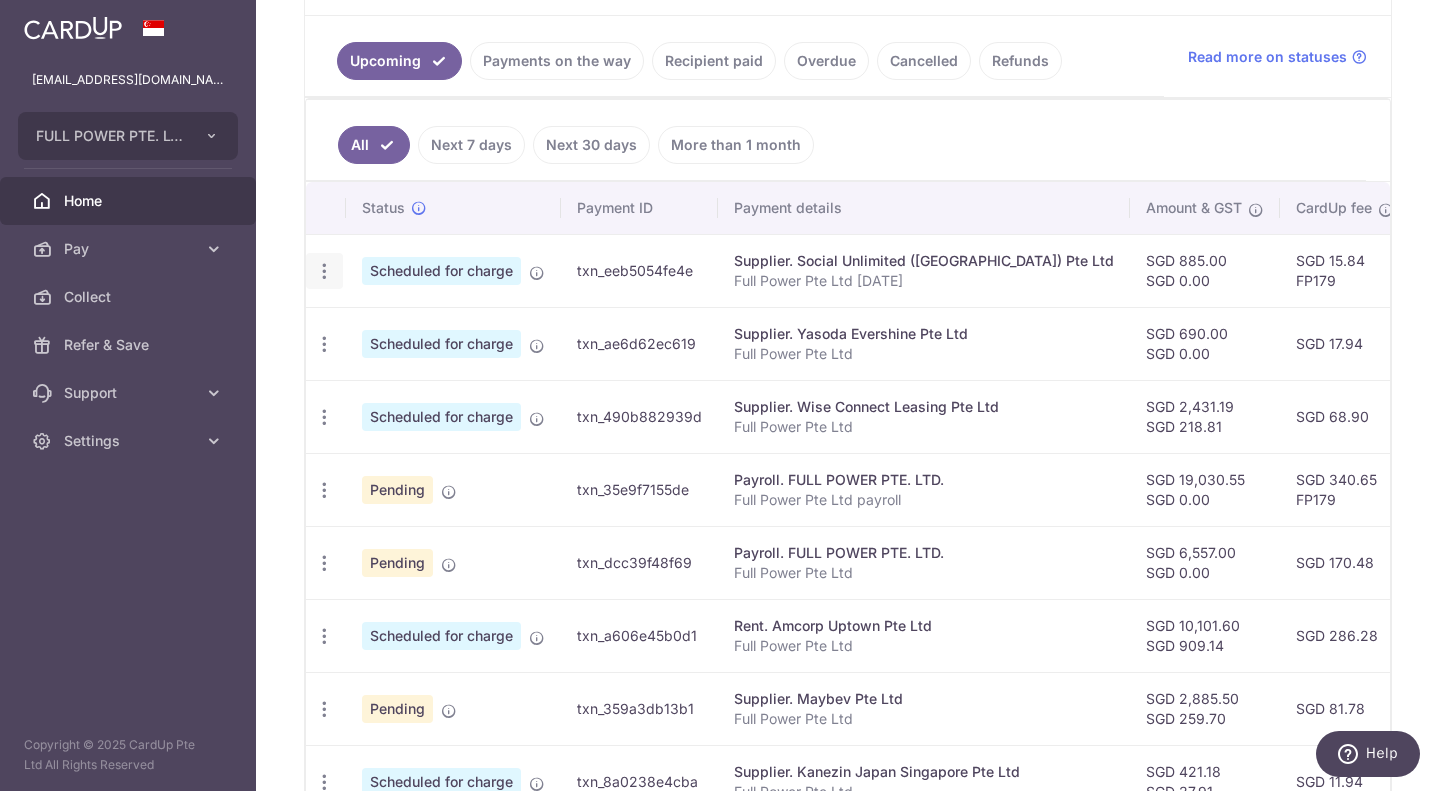 click at bounding box center (324, 271) 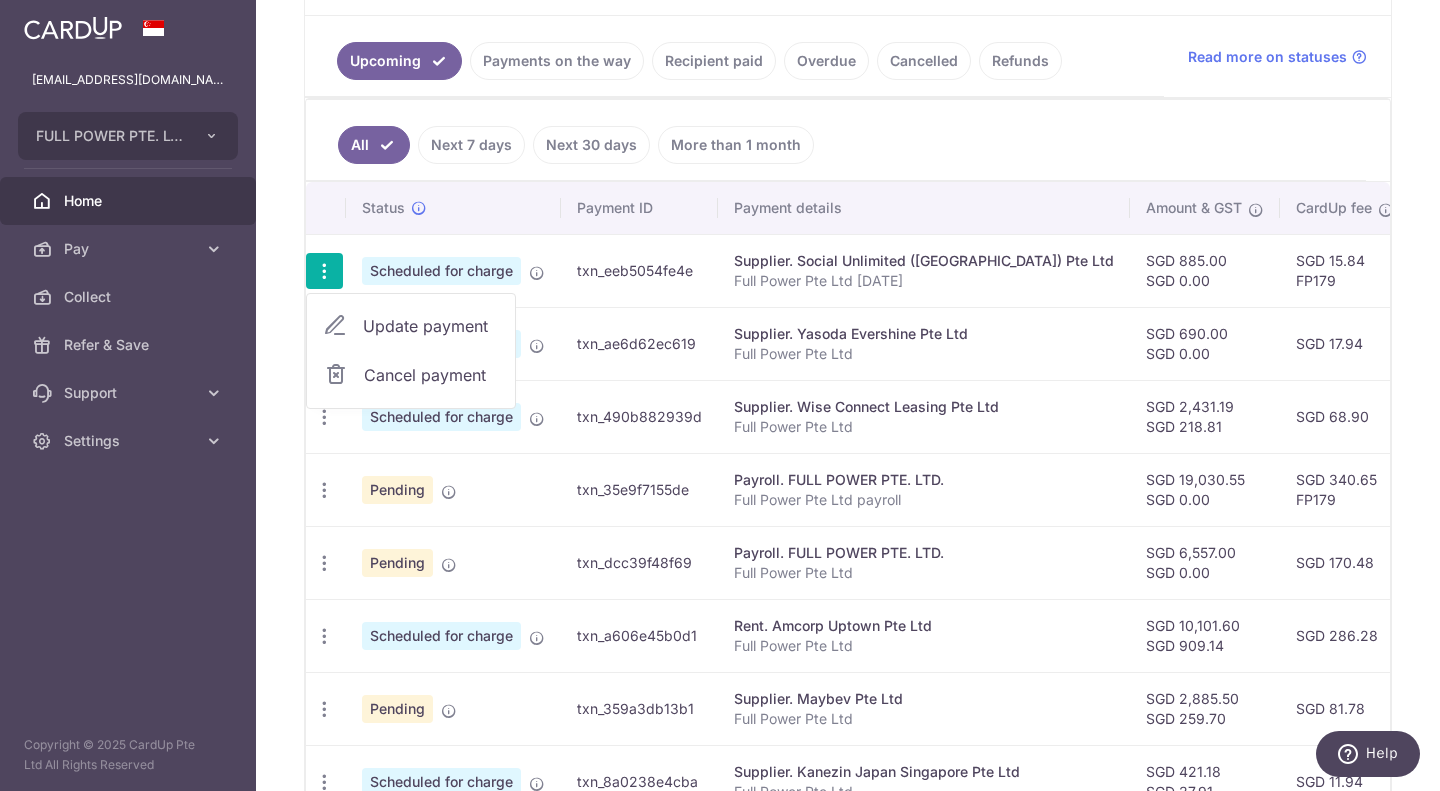 click on "Rent. Amcorp Uptown Pte Ltd
Full Power Pte Ltd" at bounding box center (924, 635) 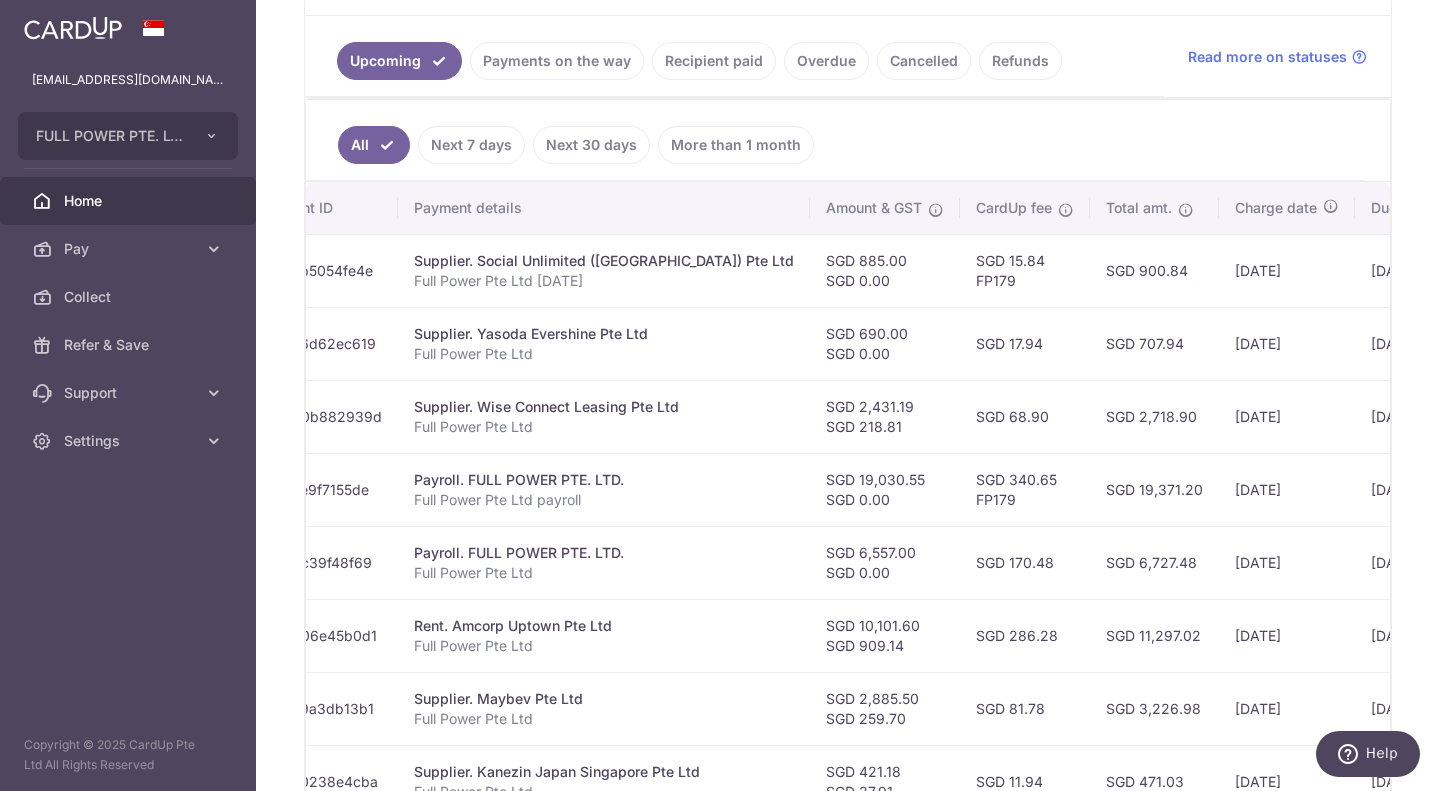 scroll, scrollTop: 0, scrollLeft: 0, axis: both 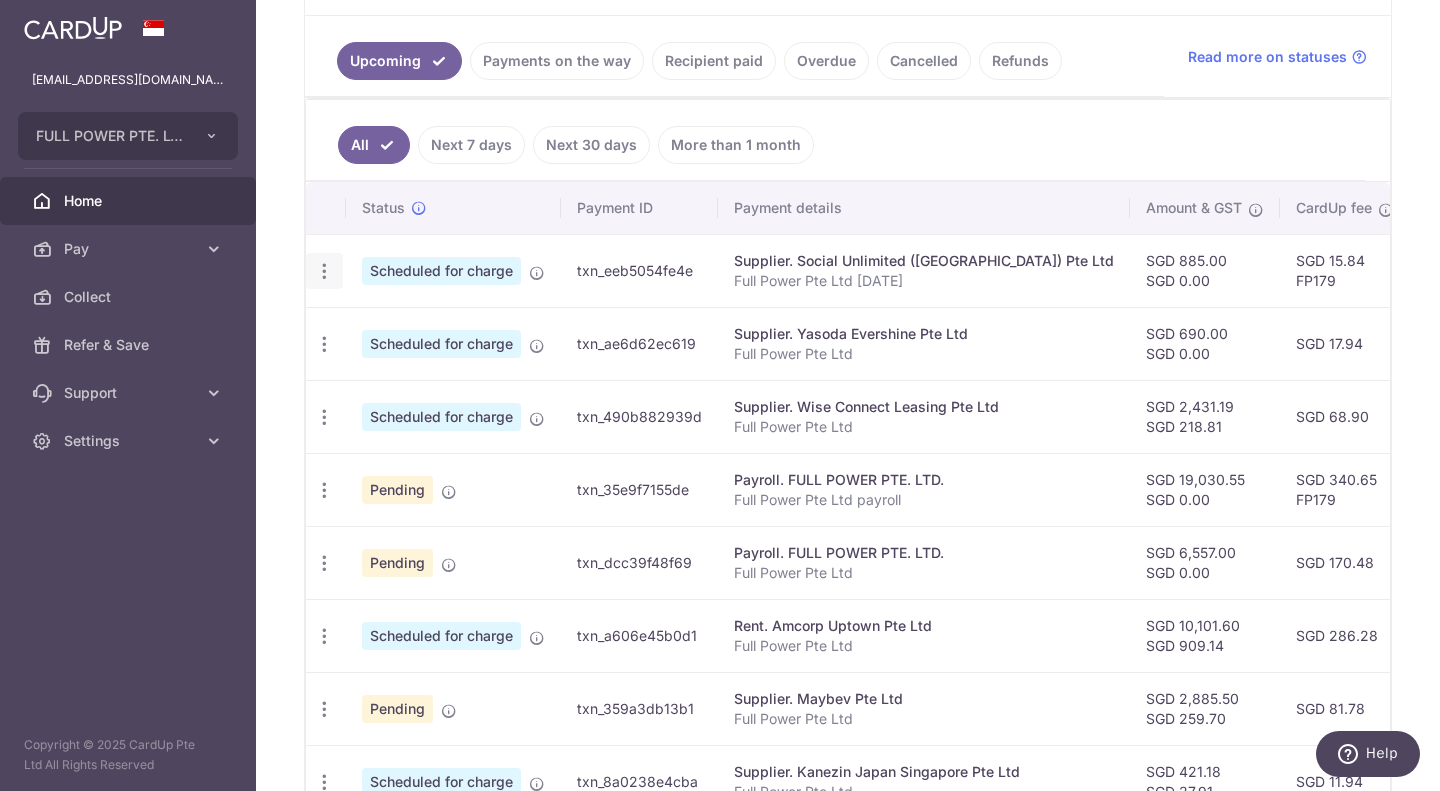 click at bounding box center [324, 271] 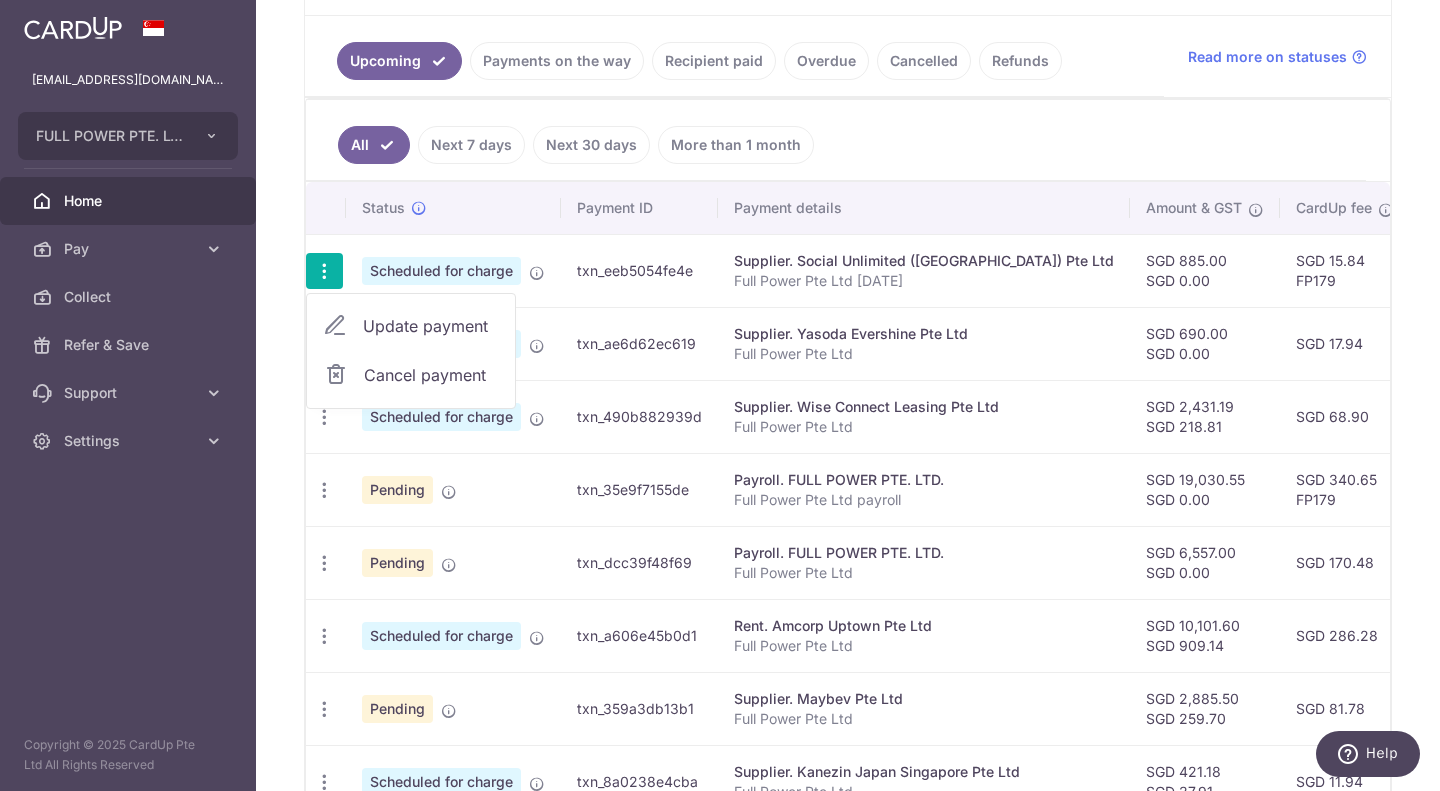 click on "Supplier. Yasoda Evershine Pte Ltd
Full Power Pte Ltd" at bounding box center [924, 343] 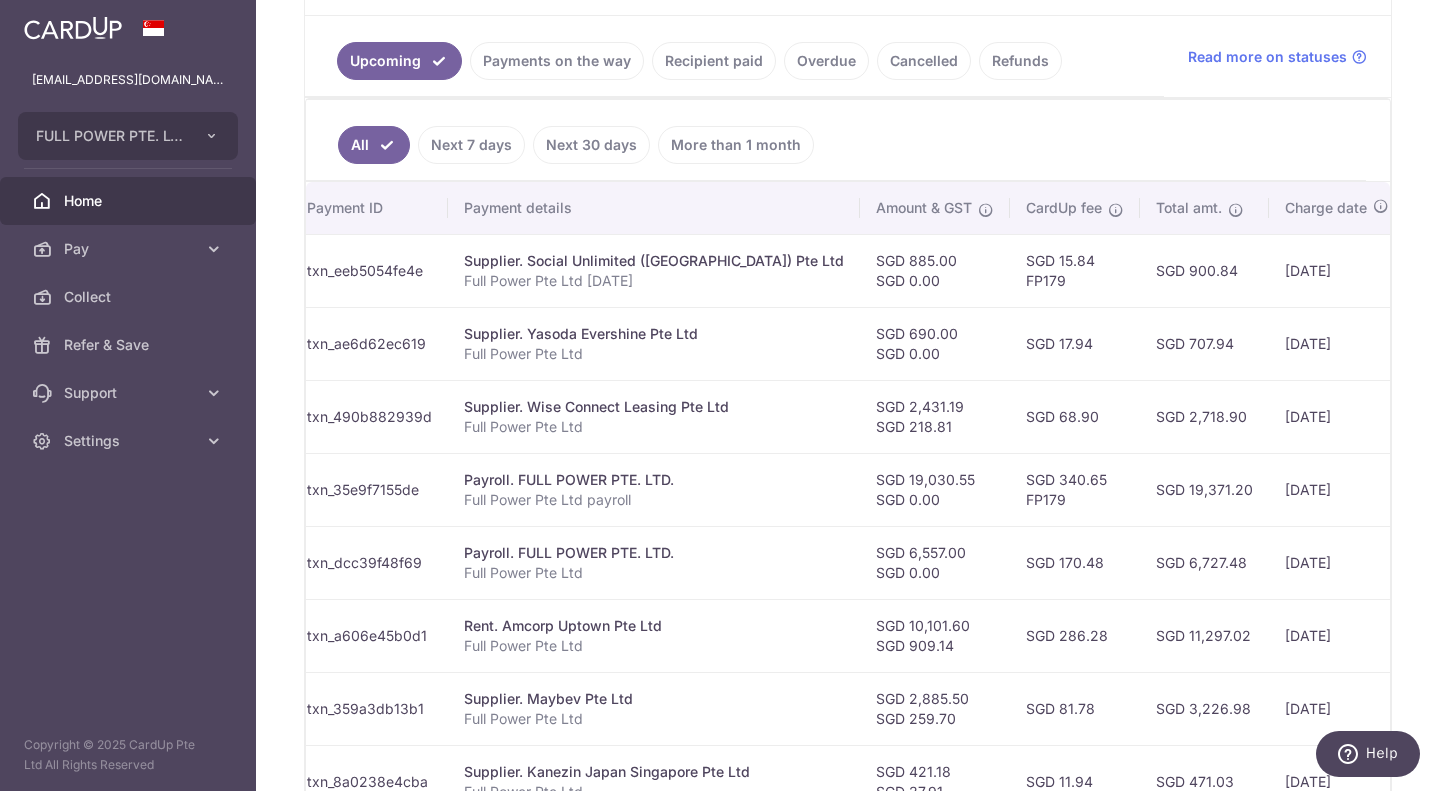 scroll, scrollTop: 0, scrollLeft: 0, axis: both 